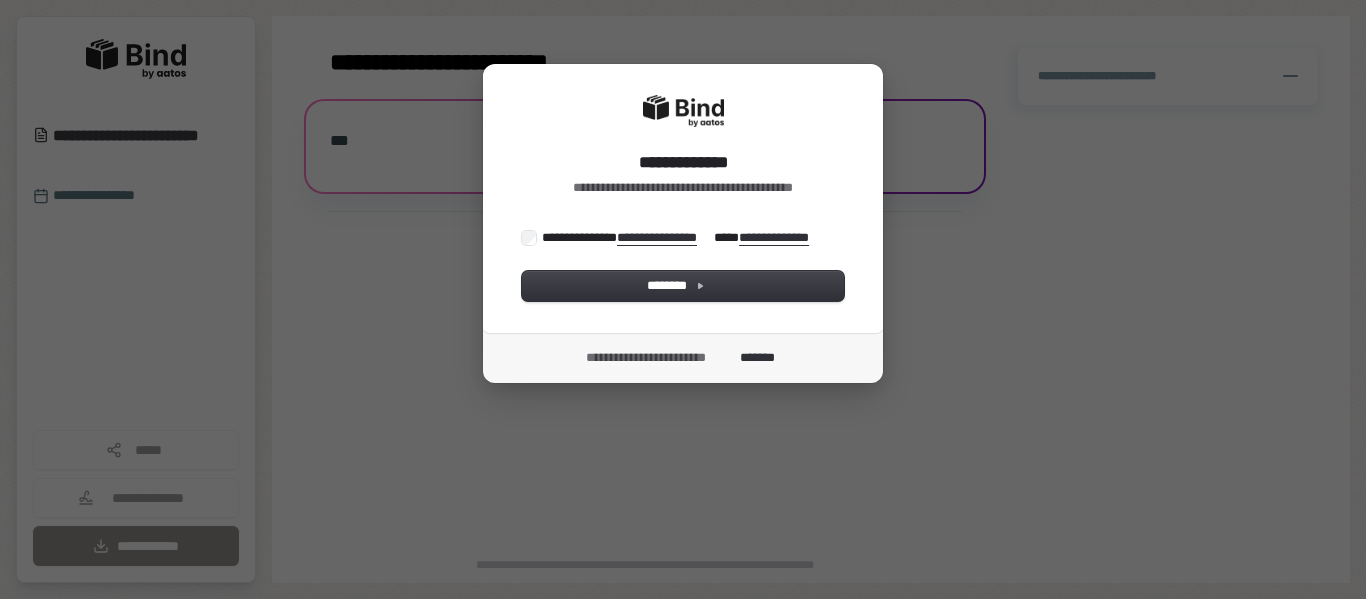 scroll, scrollTop: 0, scrollLeft: 0, axis: both 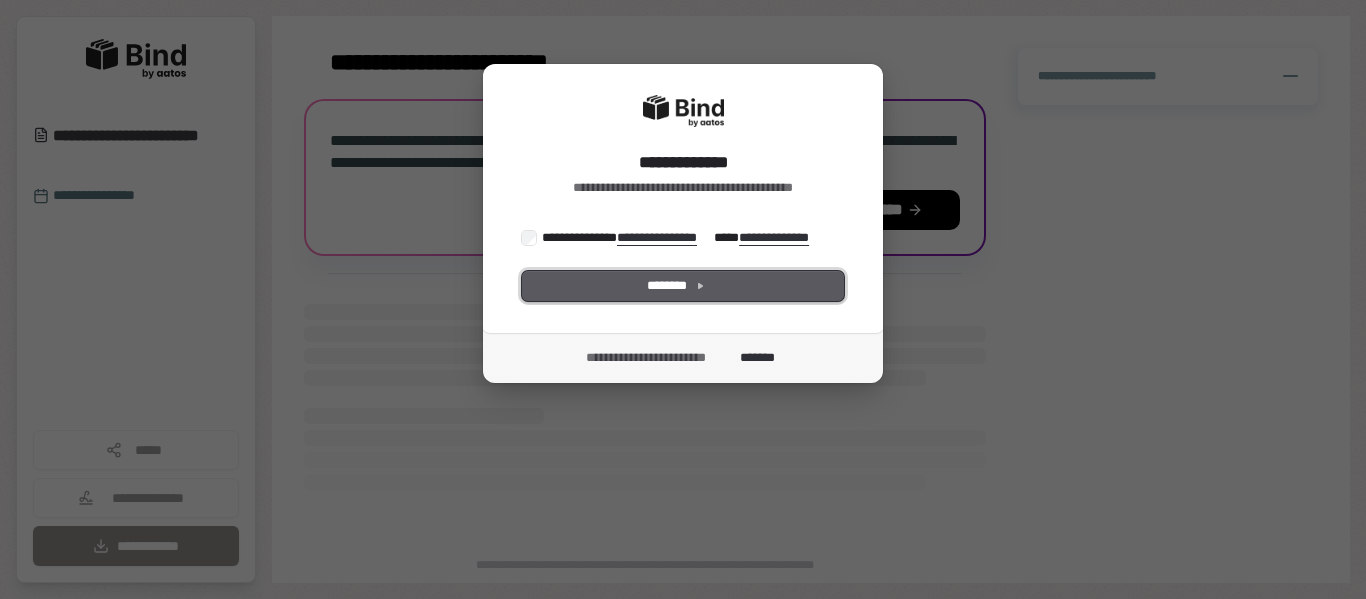 click on "********" at bounding box center (683, 286) 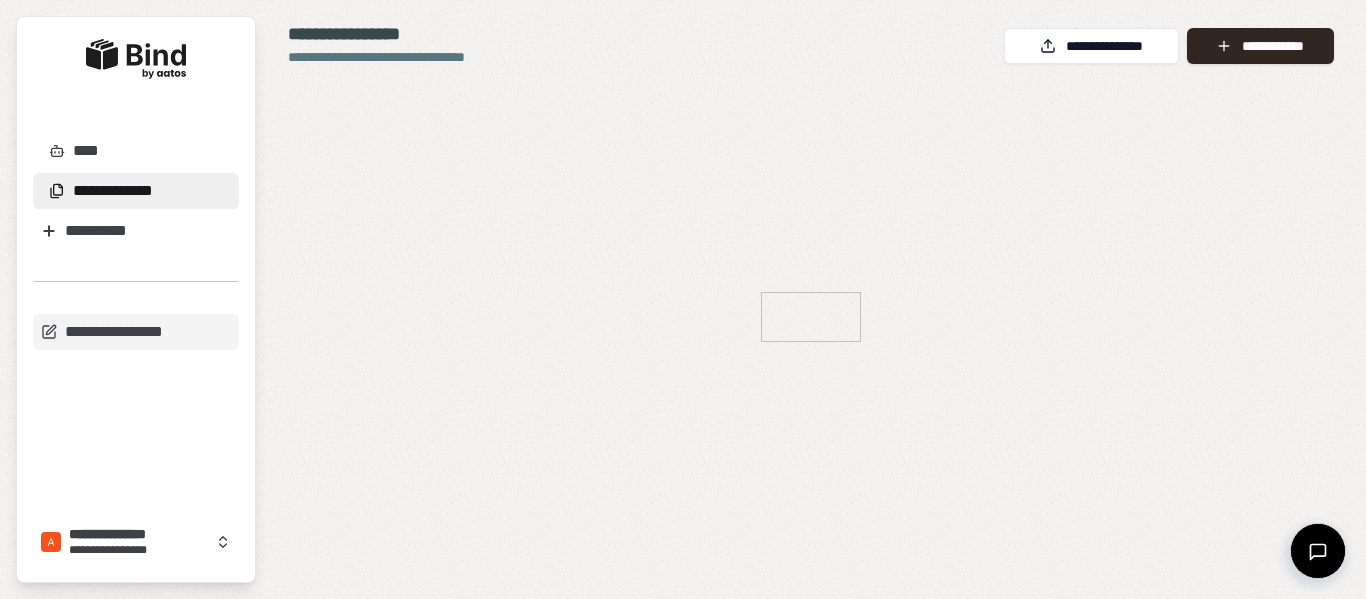 scroll, scrollTop: 0, scrollLeft: 0, axis: both 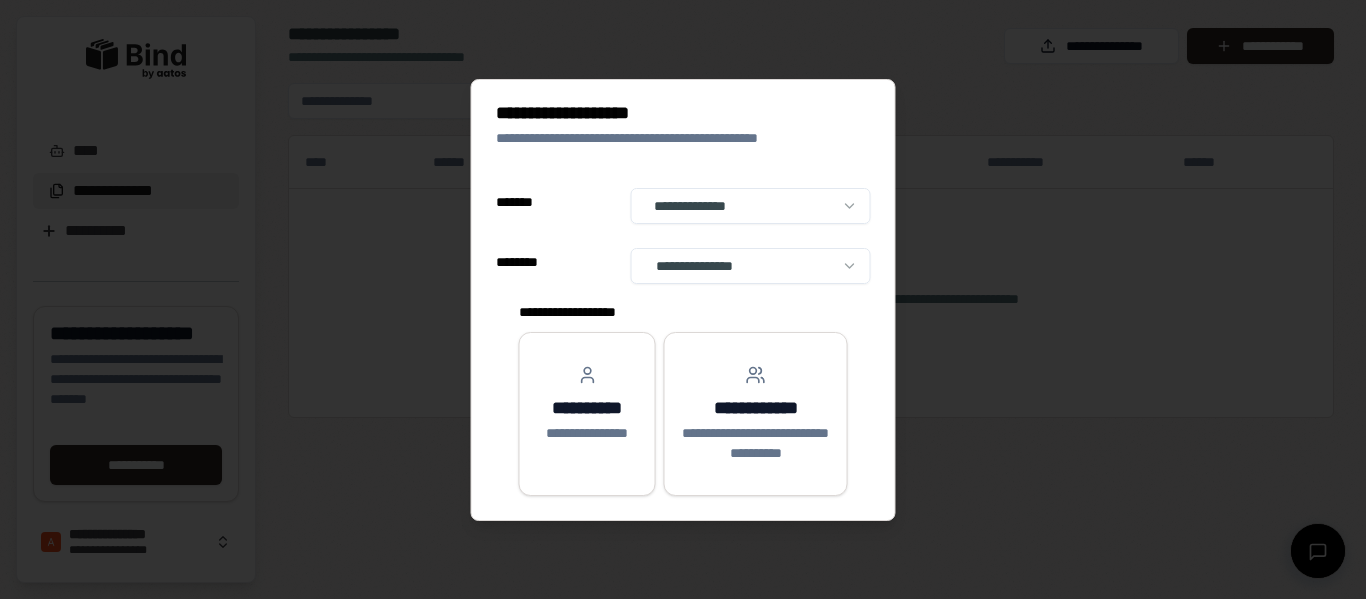 select on "**" 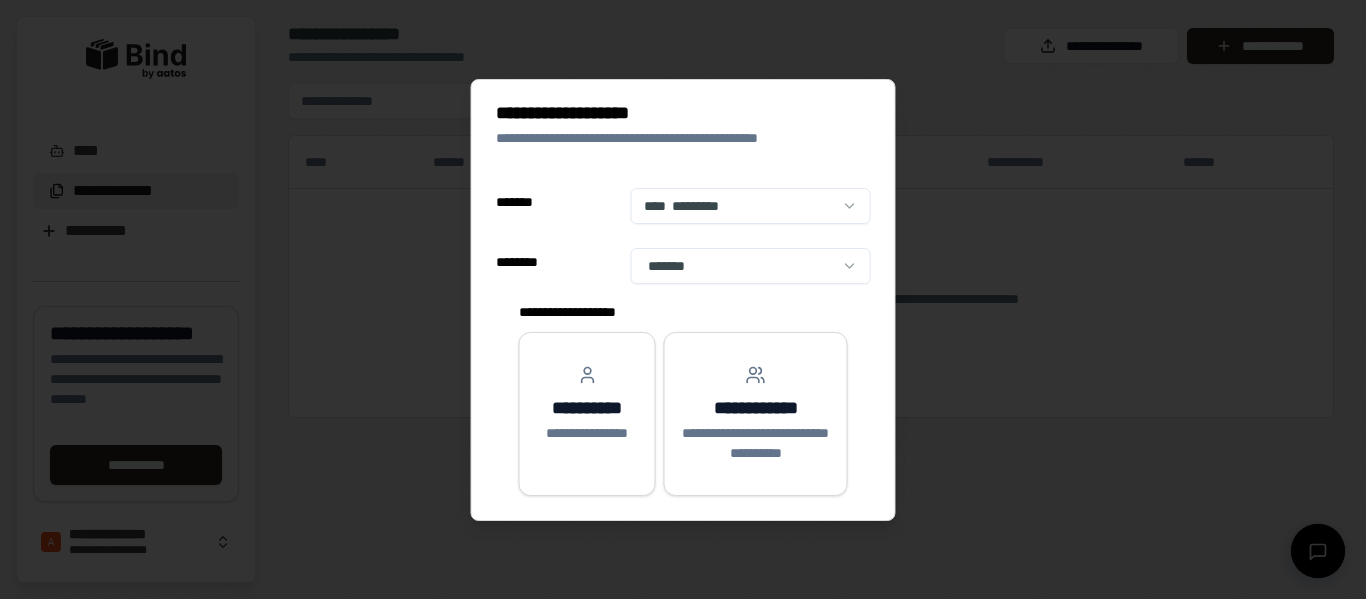 click on "**** [FIRST] [LAST] [STREET_NAME] [CITY] [STATE] [POSTAL_CODE] [COUNTRY] [PHONE] [EMAIL] [CREDIT_CARD] [EXPIRY] [CVV] [SSN] [DLN] [PASSPORT] [DOB] [AGE] [ADDRESS] [CITY] [STATE] [ZIP] [COUNTRY] [PHONE] [EMAIL] [CREDIT_CARD] [EXPIRY] [CVV] [SSN] [DLN] [PASSPORT] [DOB] [AGE] [ADDRESS] [CITY] [STATE] [ZIP] [COUNTRY] [PHONE] [EMAIL] [CREDIT_CARD] [EXPIRY] [CVV] [SSN] [DLN] [PASSPORT] [DOB] [AGE]" at bounding box center [683, 299] 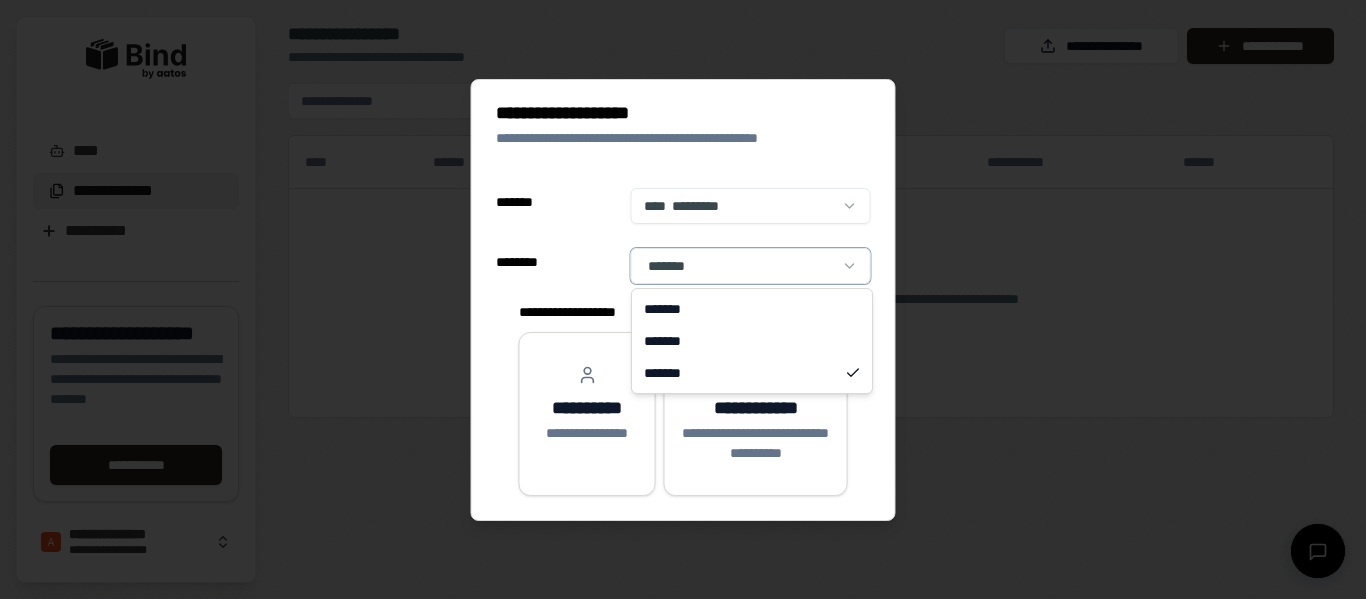 click on "**** [FIRST] [LAST] [STREET_NAME] [CITY] [STATE] [POSTAL_CODE] [COUNTRY] [PHONE] [EMAIL] [CREDIT_CARD] [EXPIRY] [CVV] [SSN] [DLN] [PASSPORT] [DOB] [AGE] [ADDRESS] [CITY] [STATE] [ZIP] [COUNTRY] [PHONE] [EMAIL] [CREDIT_CARD] [EXPIRY] [CVV] [SSN] [DLN] [PASSPORT] [DOB] [AGE] [ADDRESS] [CITY] [STATE] [ZIP] [COUNTRY] [PHONE] [EMAIL] [CREDIT_CARD] [EXPIRY] [CVV] [SSN] [DLN] [PASSPORT] [DOB] [AGE]" at bounding box center (683, 299) 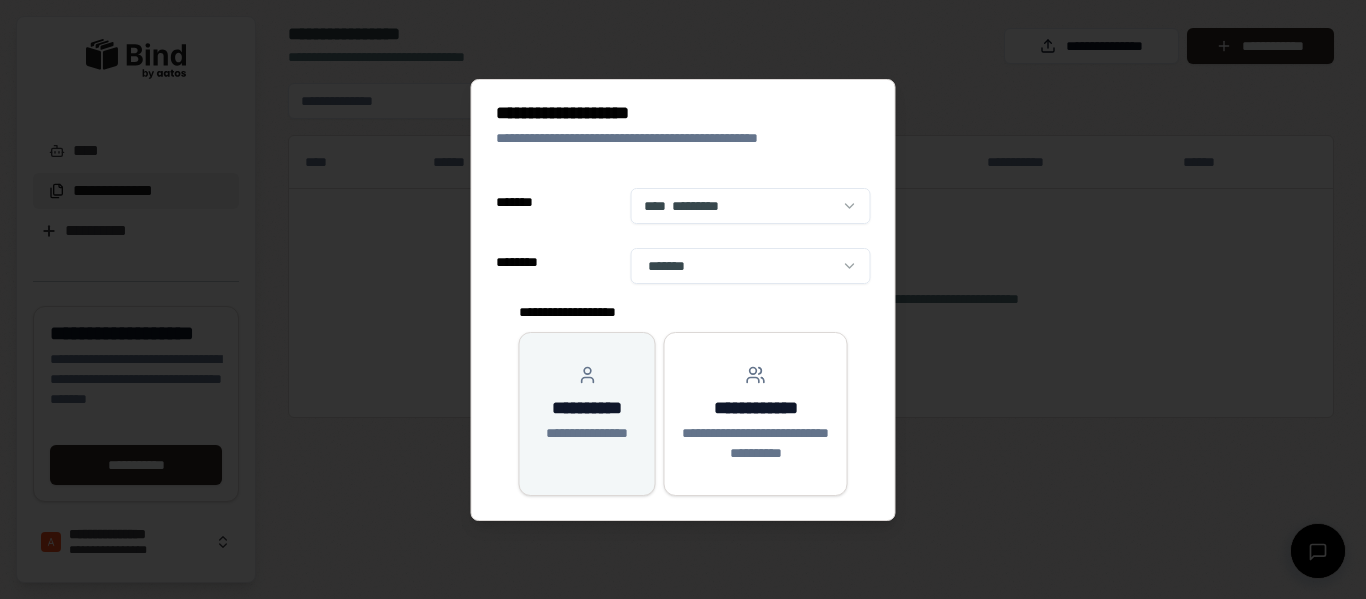 click on "**********" at bounding box center (587, 404) 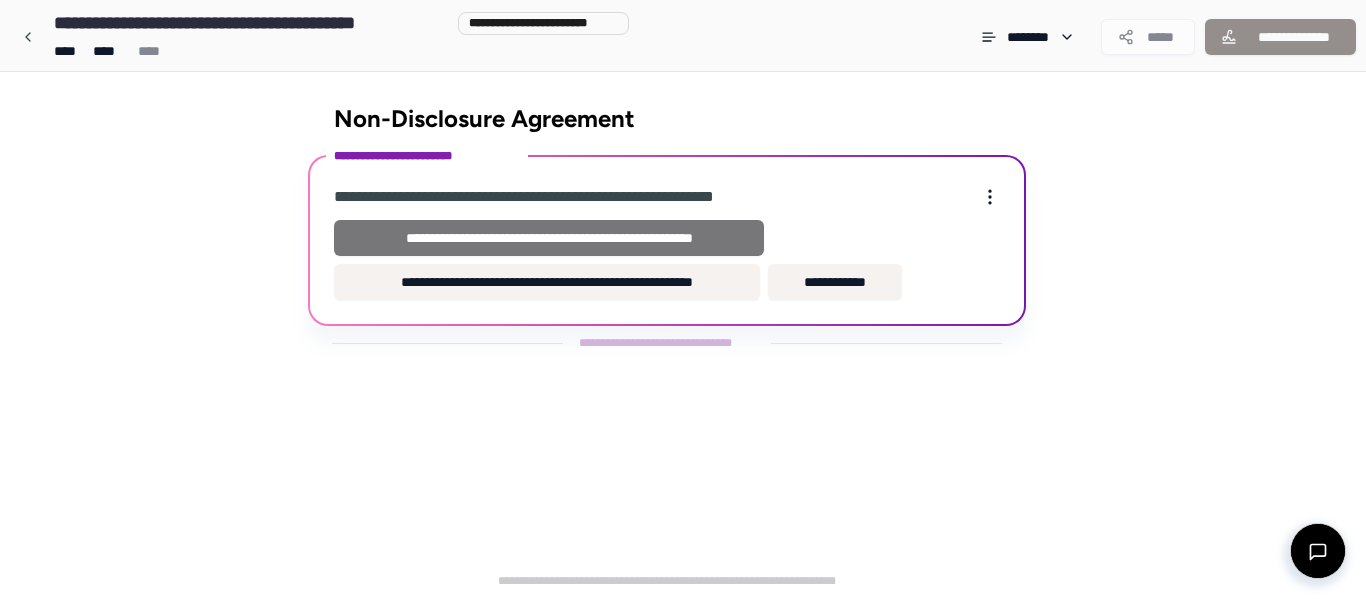 click on "**********" at bounding box center [549, 238] 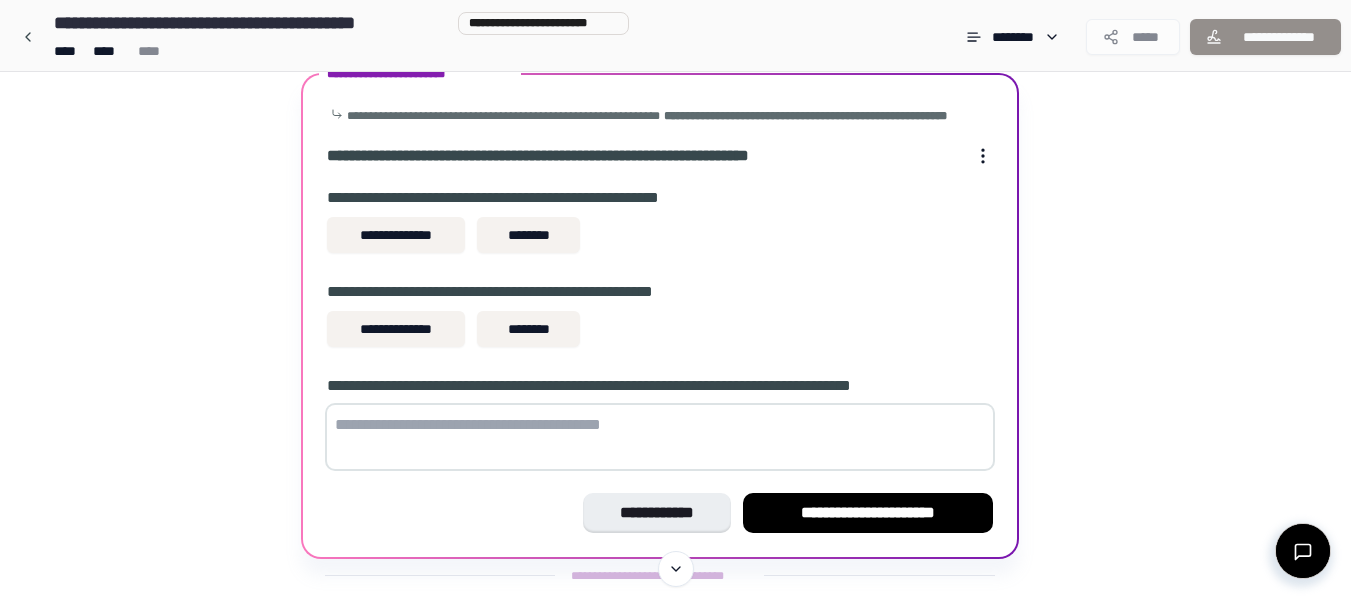 scroll, scrollTop: 37, scrollLeft: 0, axis: vertical 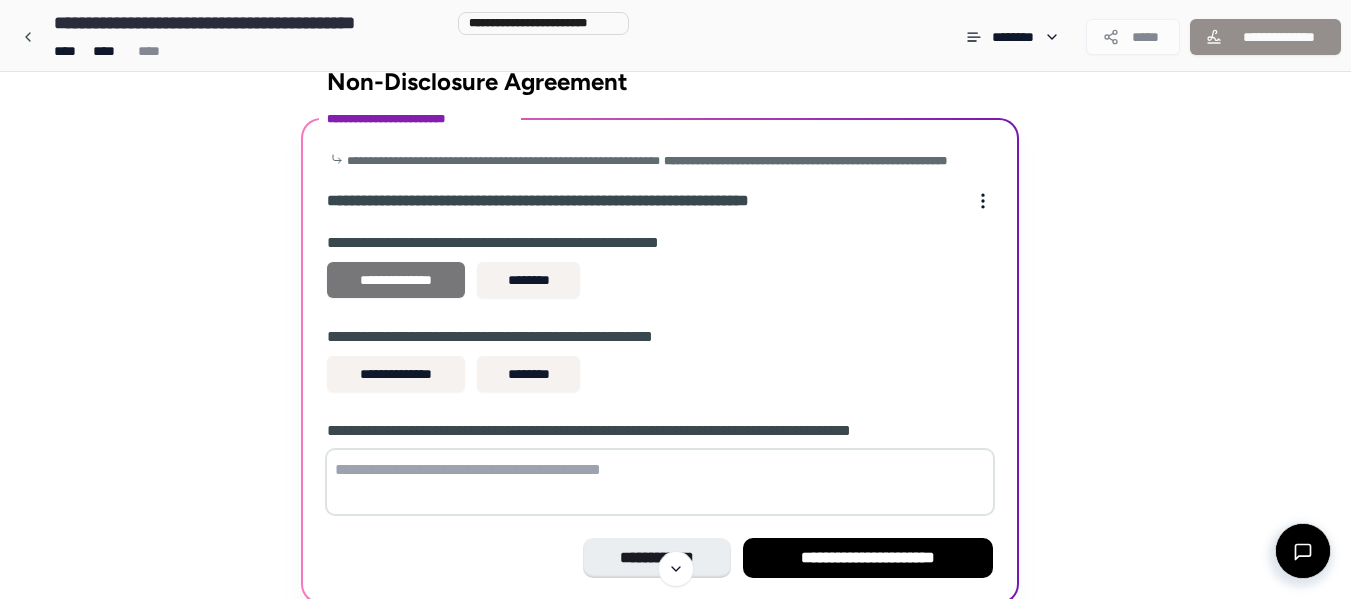 click on "**********" at bounding box center [396, 280] 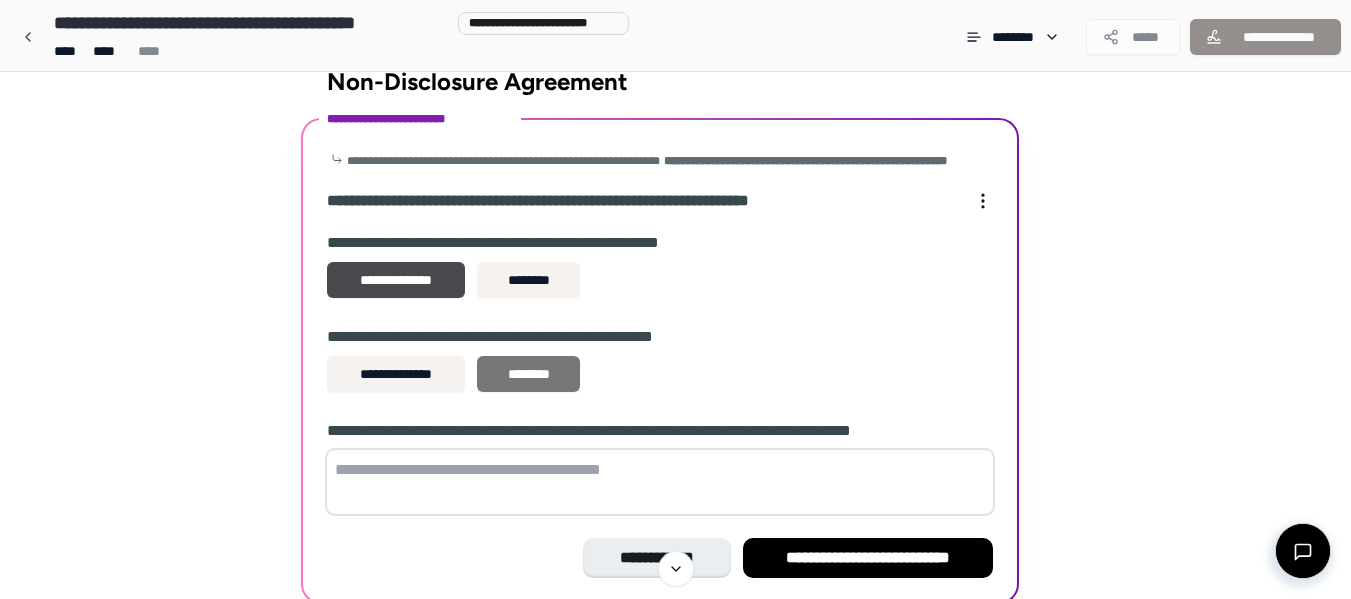 click on "********" at bounding box center (528, 374) 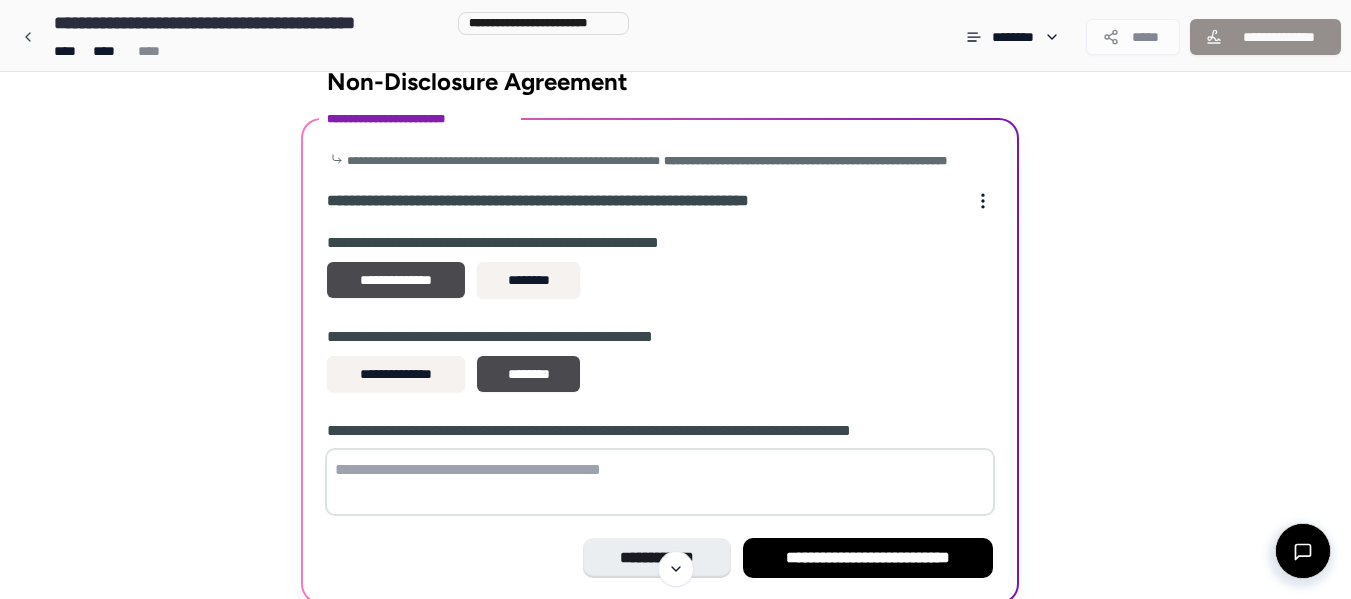 click at bounding box center [660, 482] 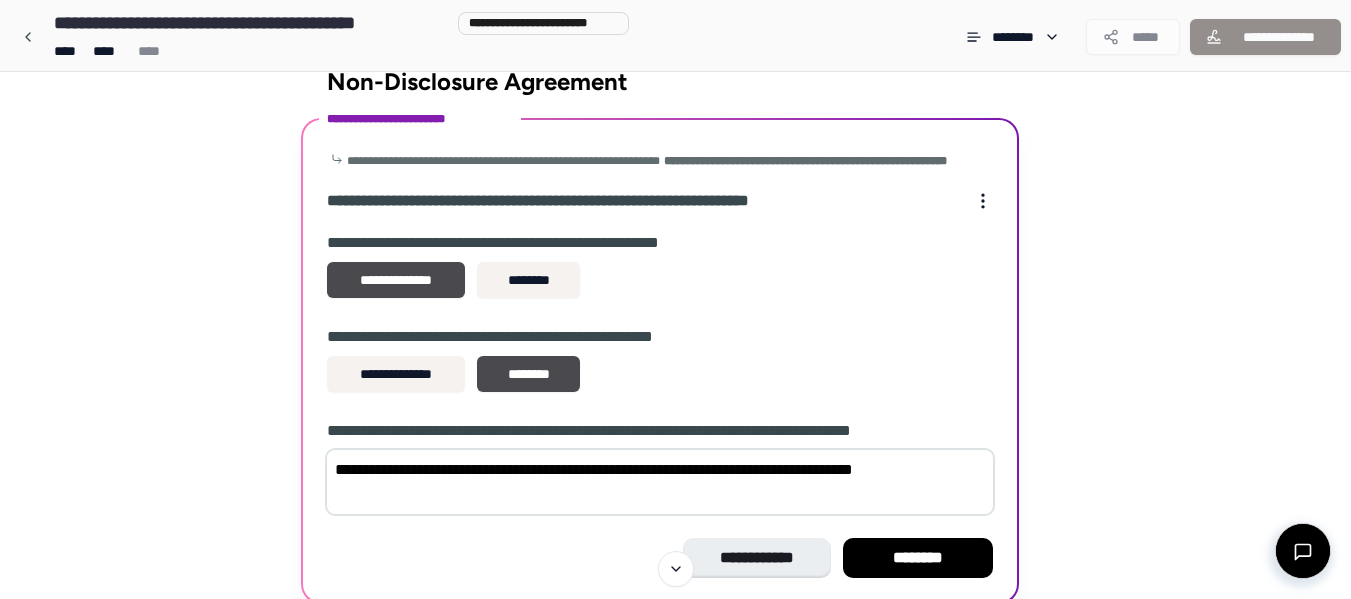 click on "**********" at bounding box center (660, 482) 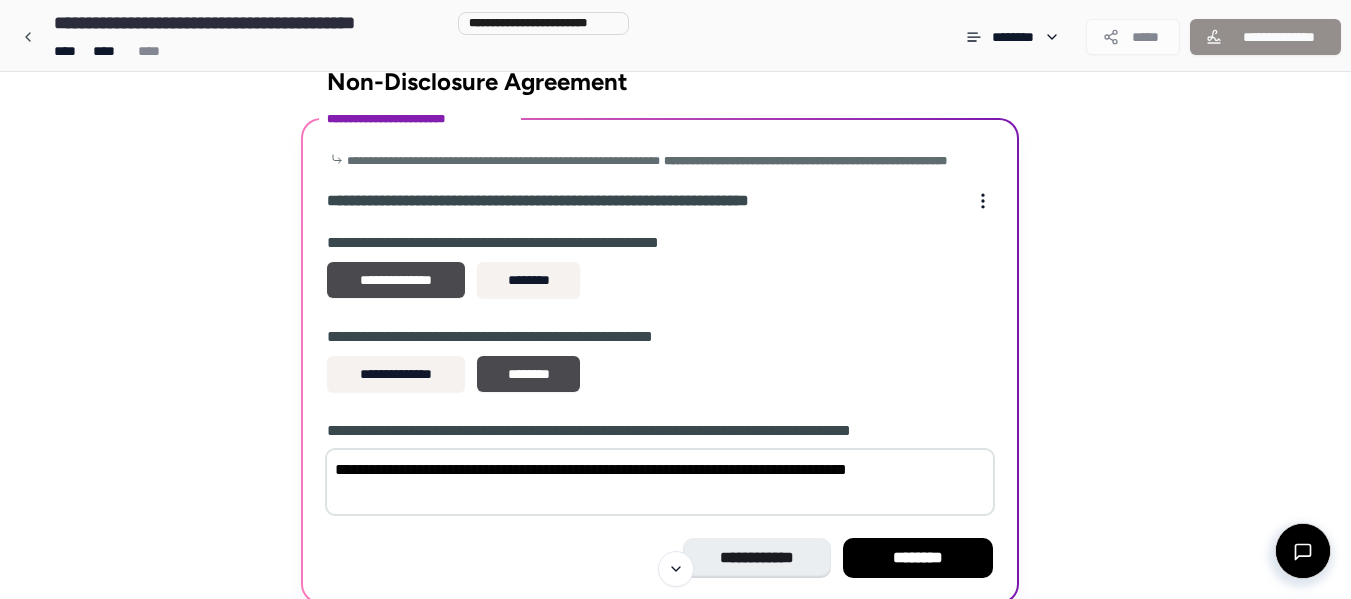 click on "**********" at bounding box center [660, 482] 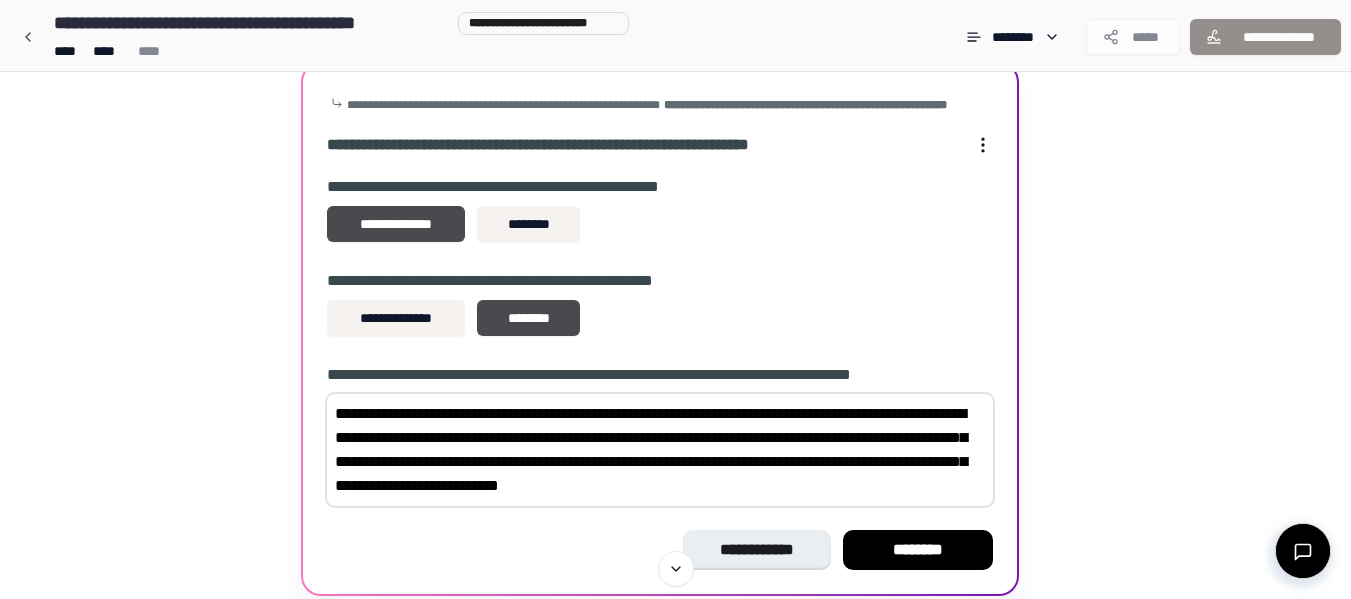 scroll, scrollTop: 137, scrollLeft: 0, axis: vertical 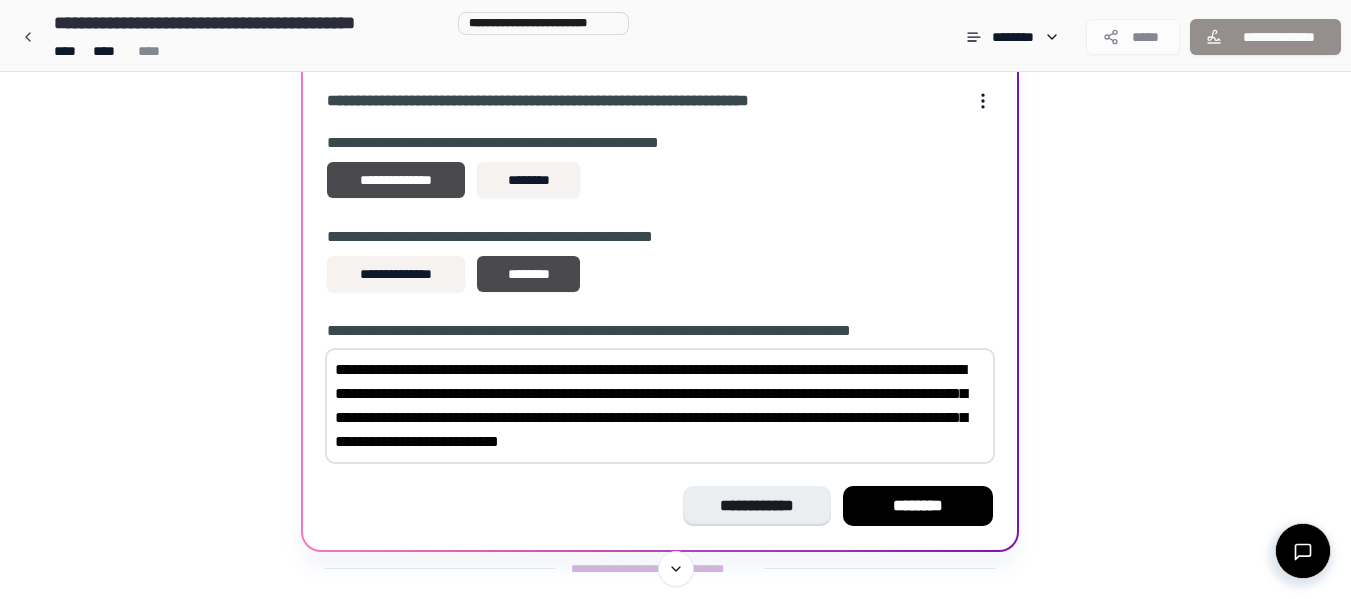 click on "**********" at bounding box center [660, 406] 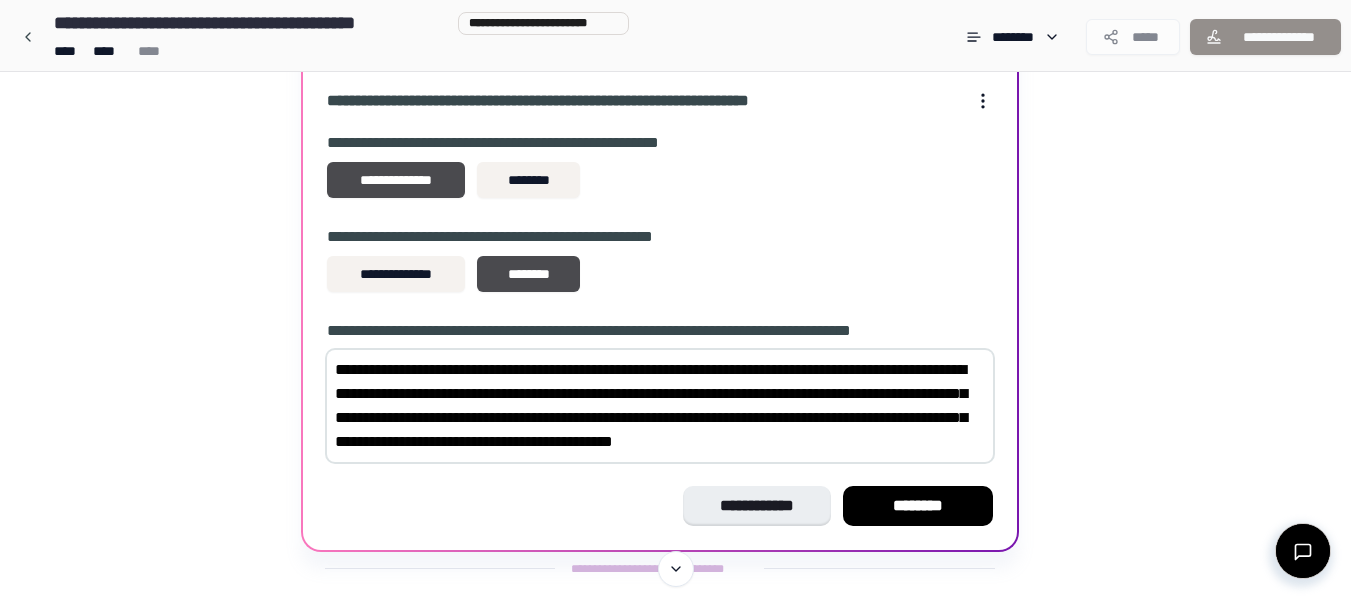 click on "**********" at bounding box center (660, 406) 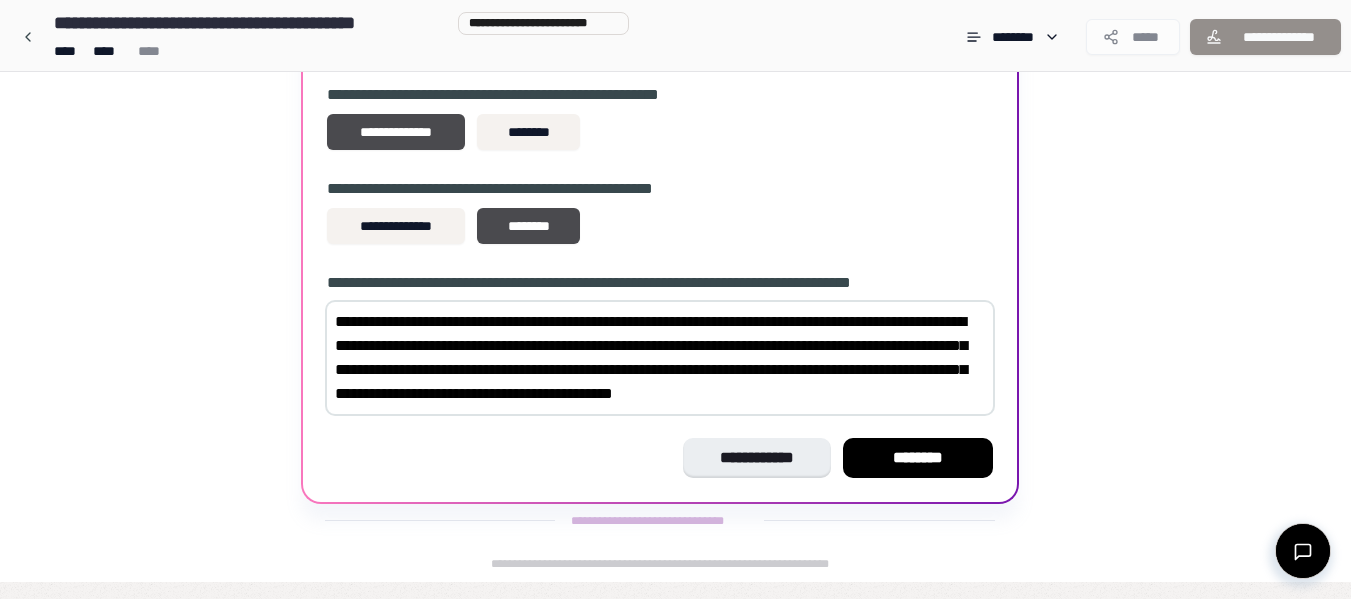 click on "**********" at bounding box center [660, 358] 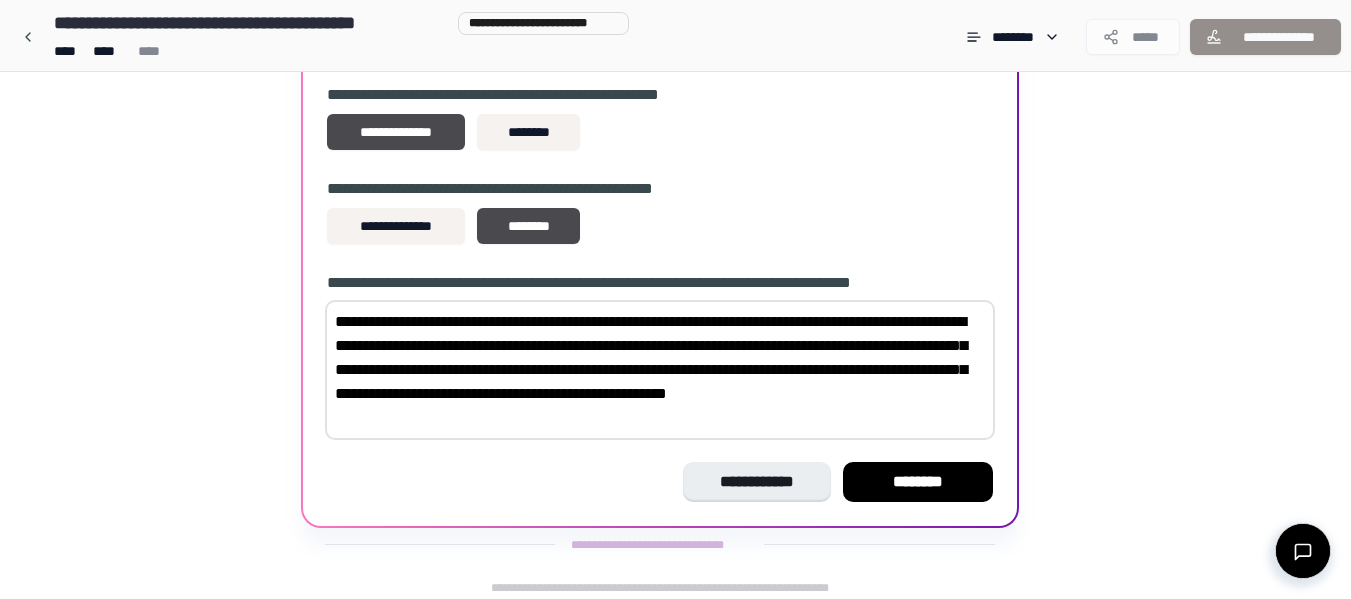 scroll, scrollTop: 209, scrollLeft: 0, axis: vertical 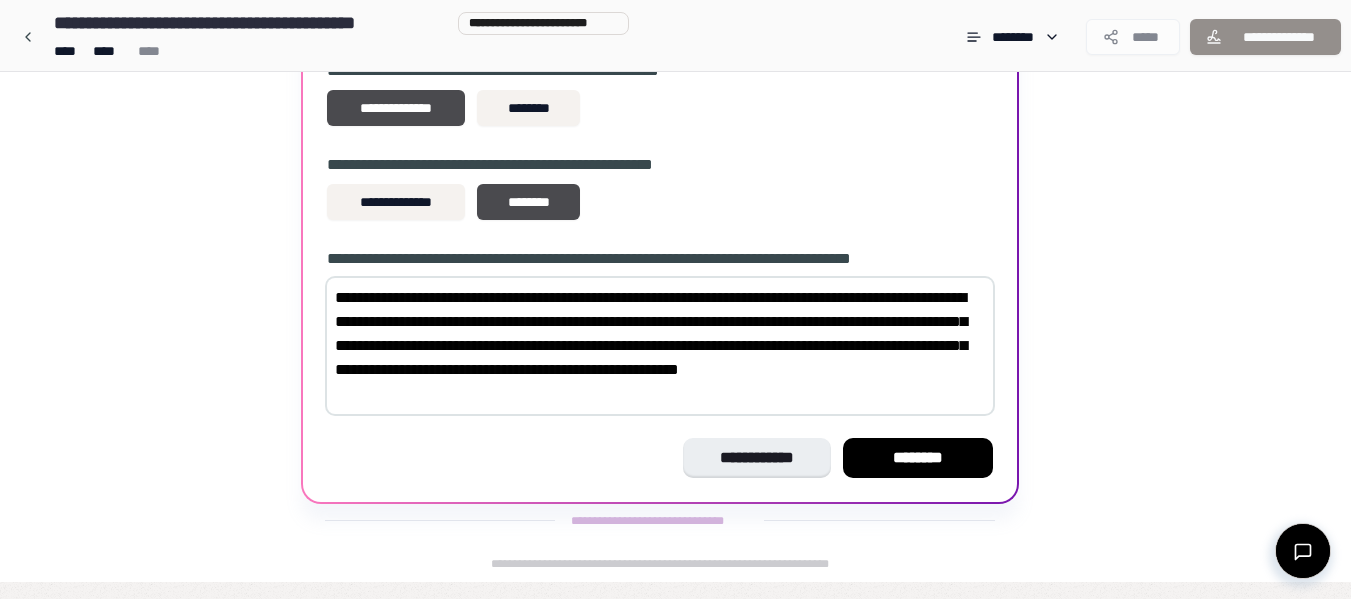 click on "**********" at bounding box center (660, 346) 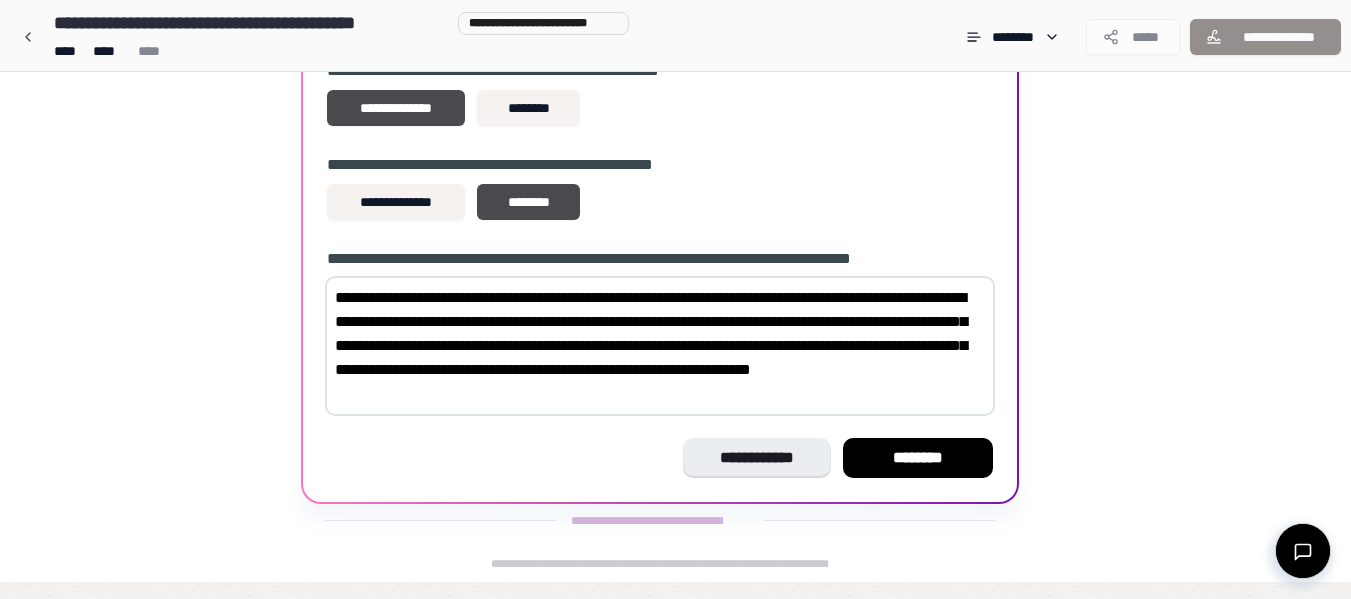click on "**********" at bounding box center (660, 346) 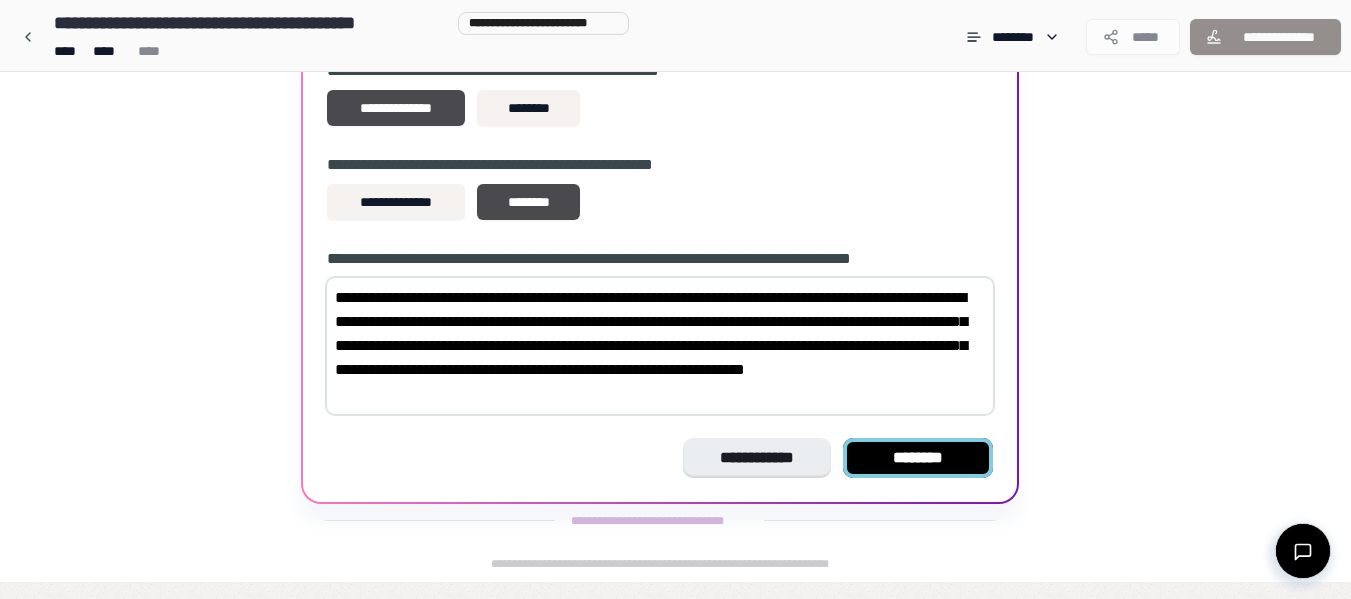 type on "**********" 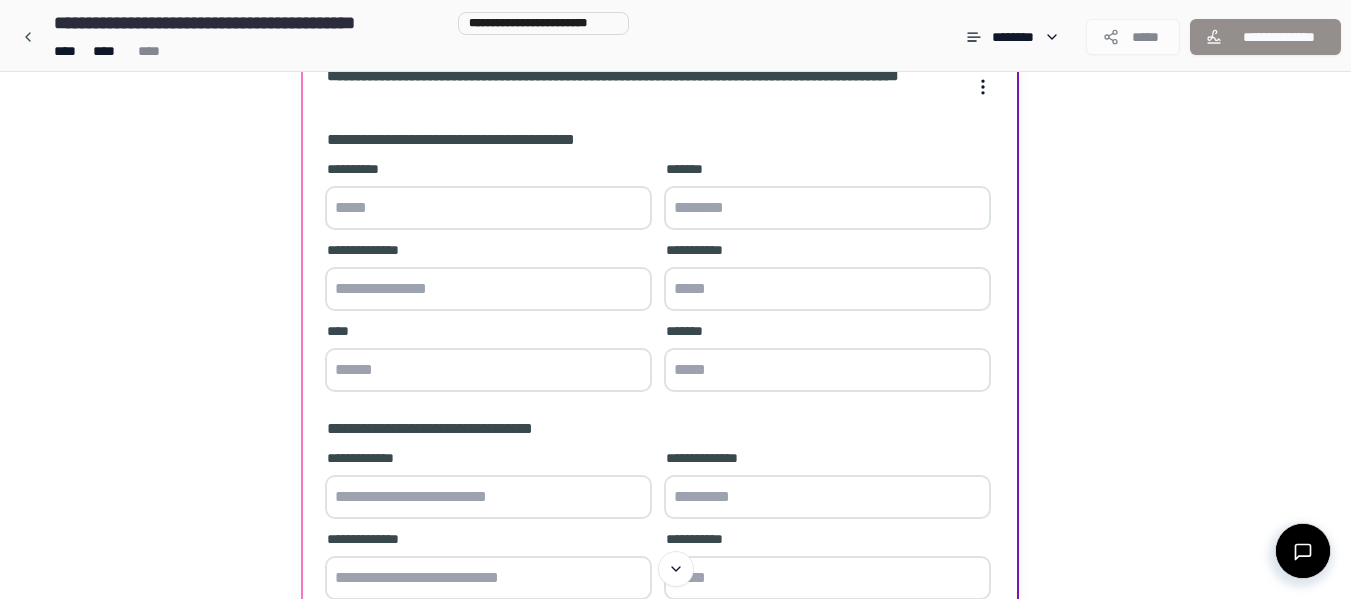 scroll, scrollTop: 200, scrollLeft: 0, axis: vertical 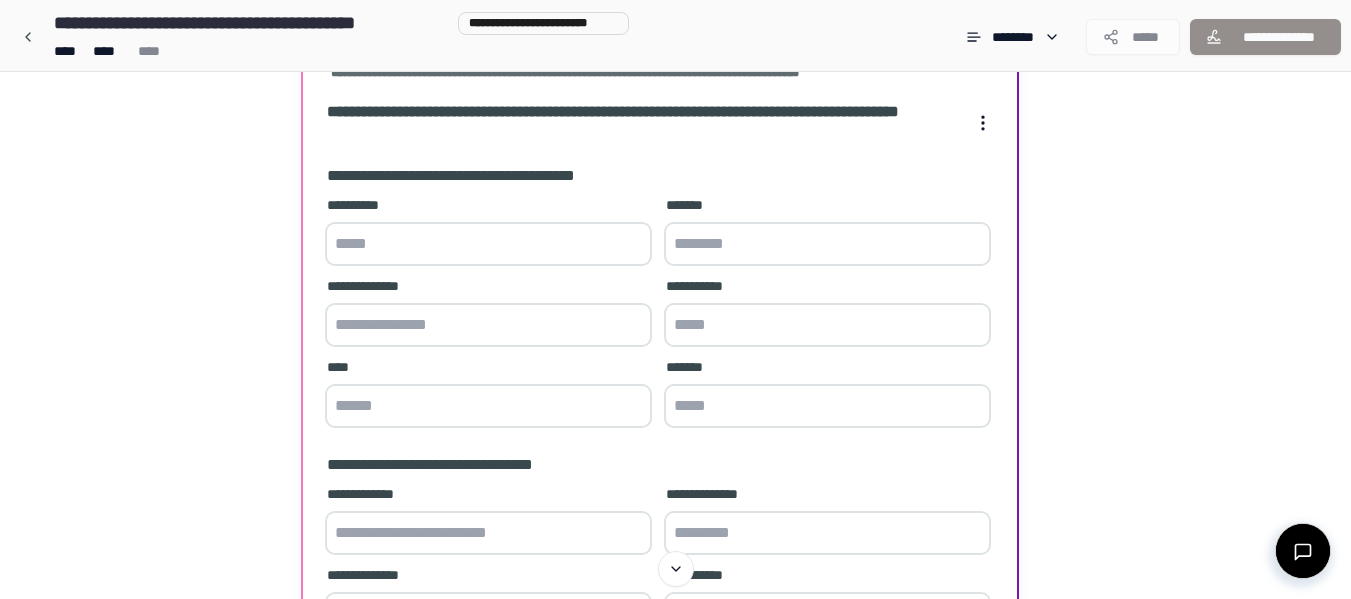 click at bounding box center [488, 244] 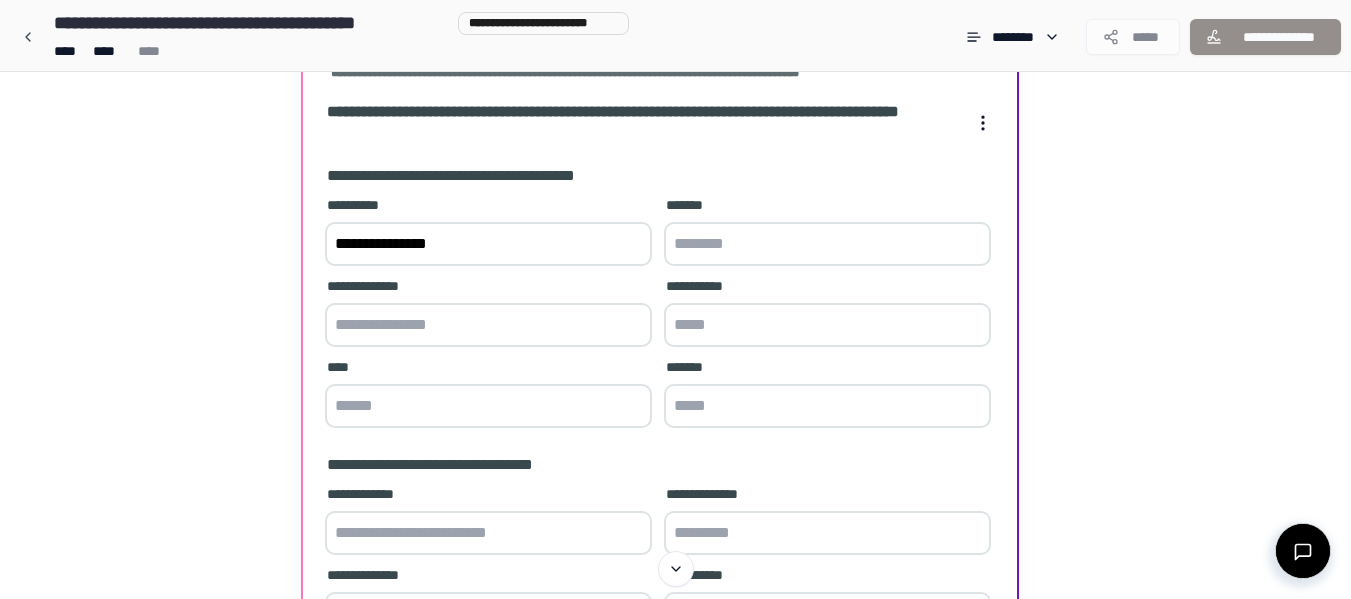 type on "**********" 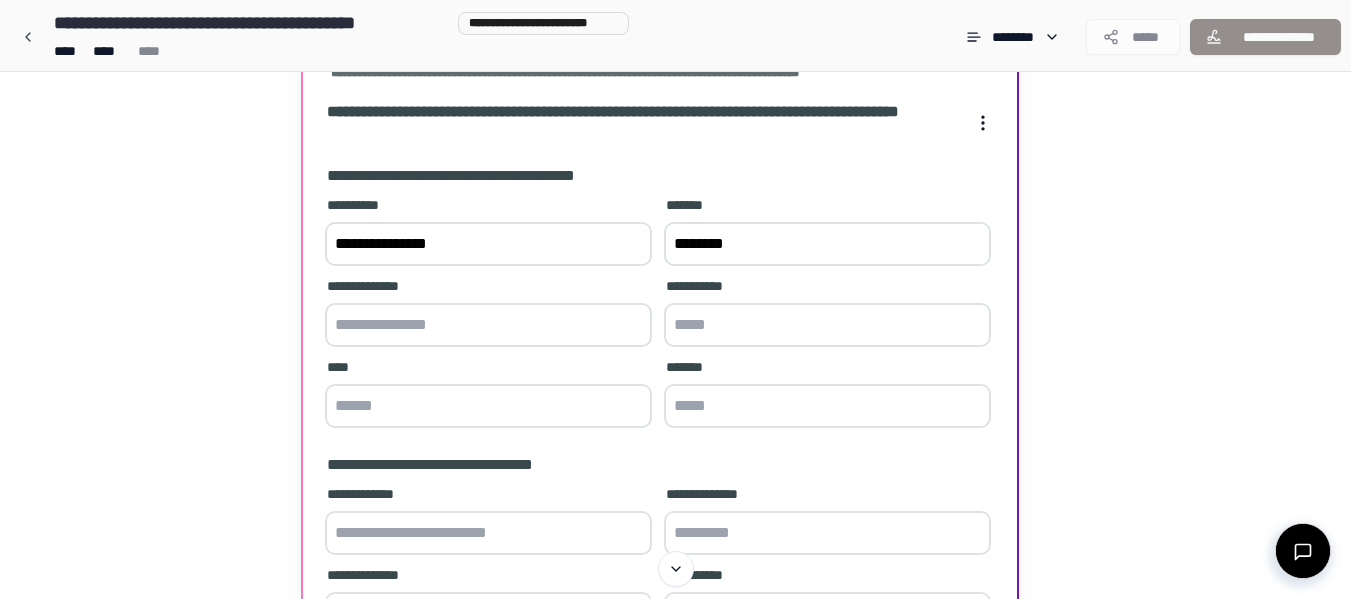 type on "********" 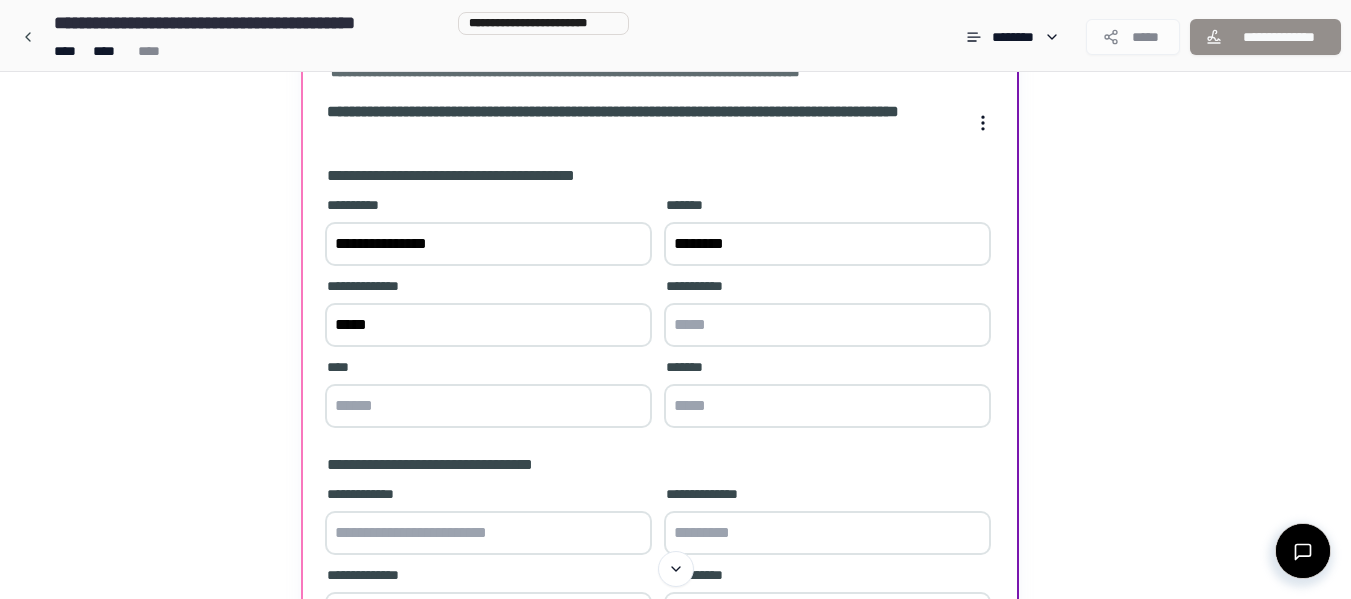 click on "*****" at bounding box center [488, 325] 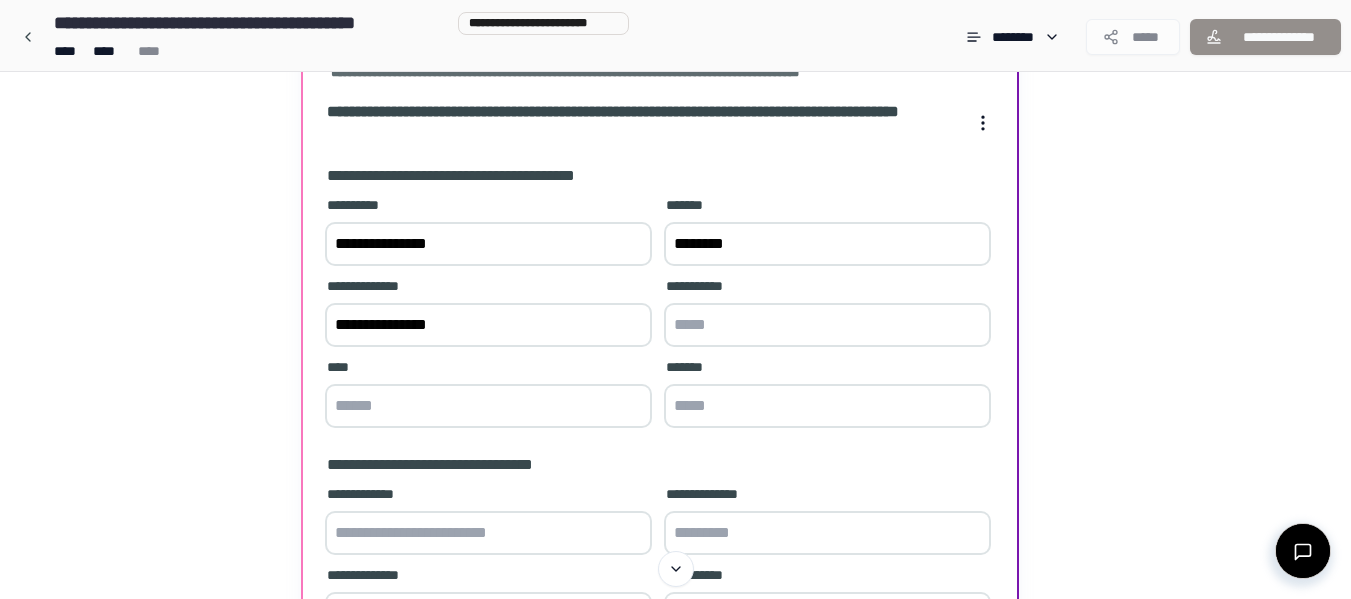type on "**********" 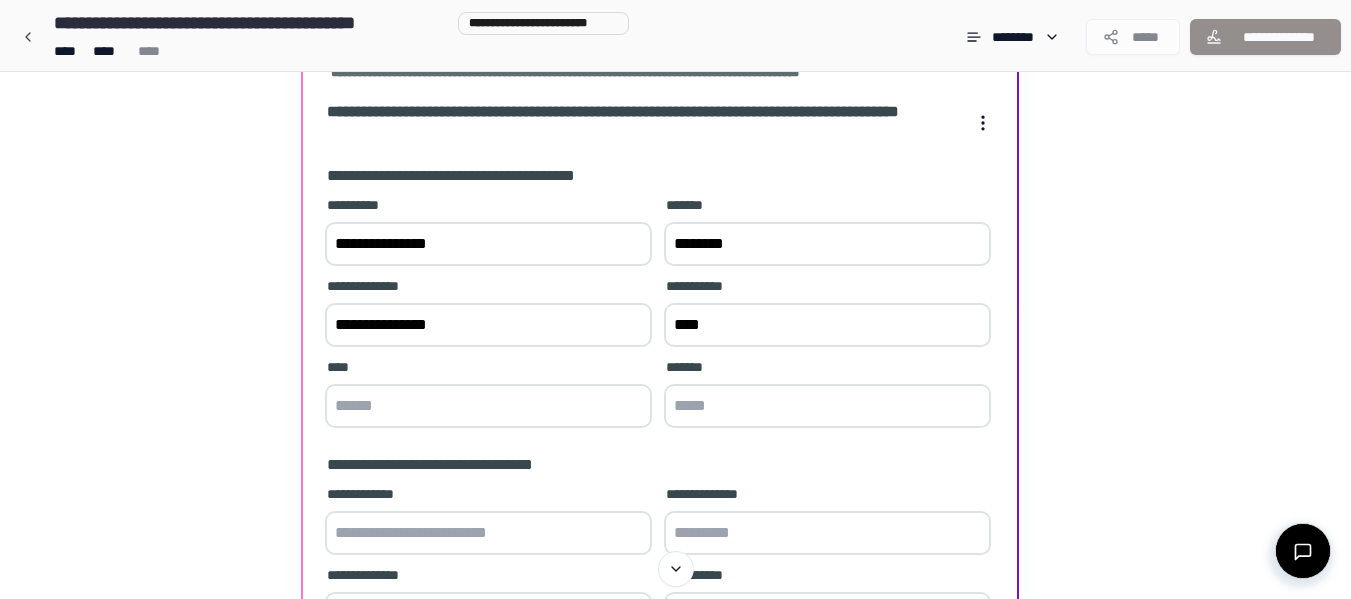 type on "****" 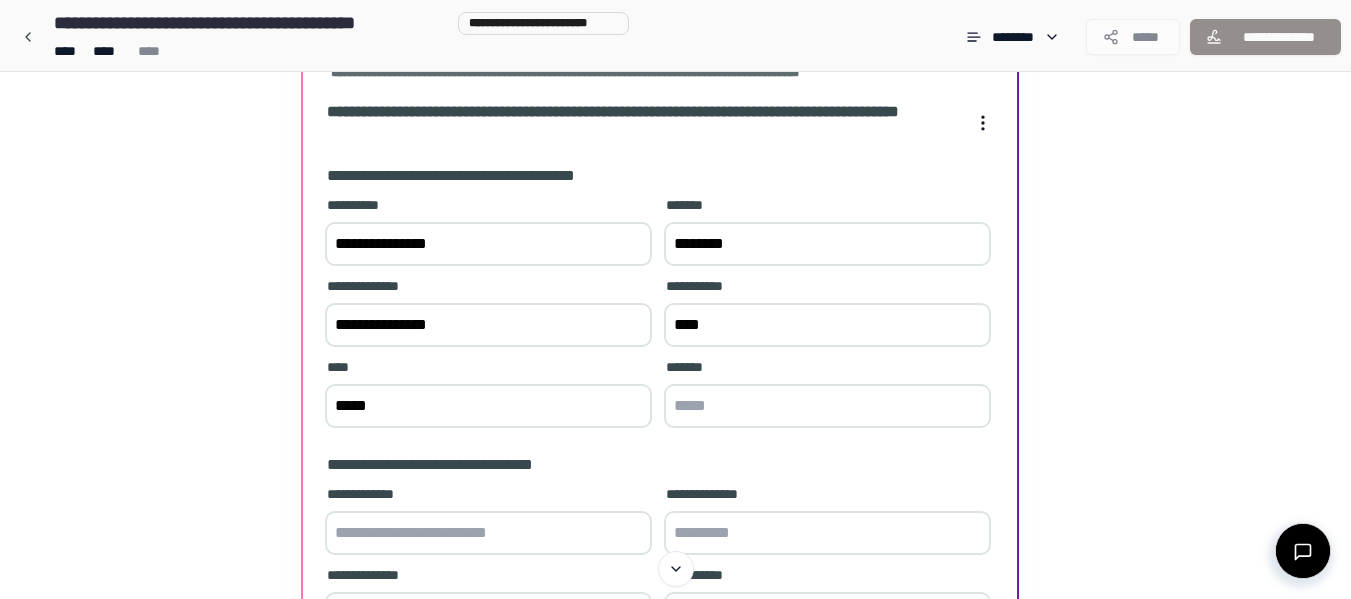 type on "*****" 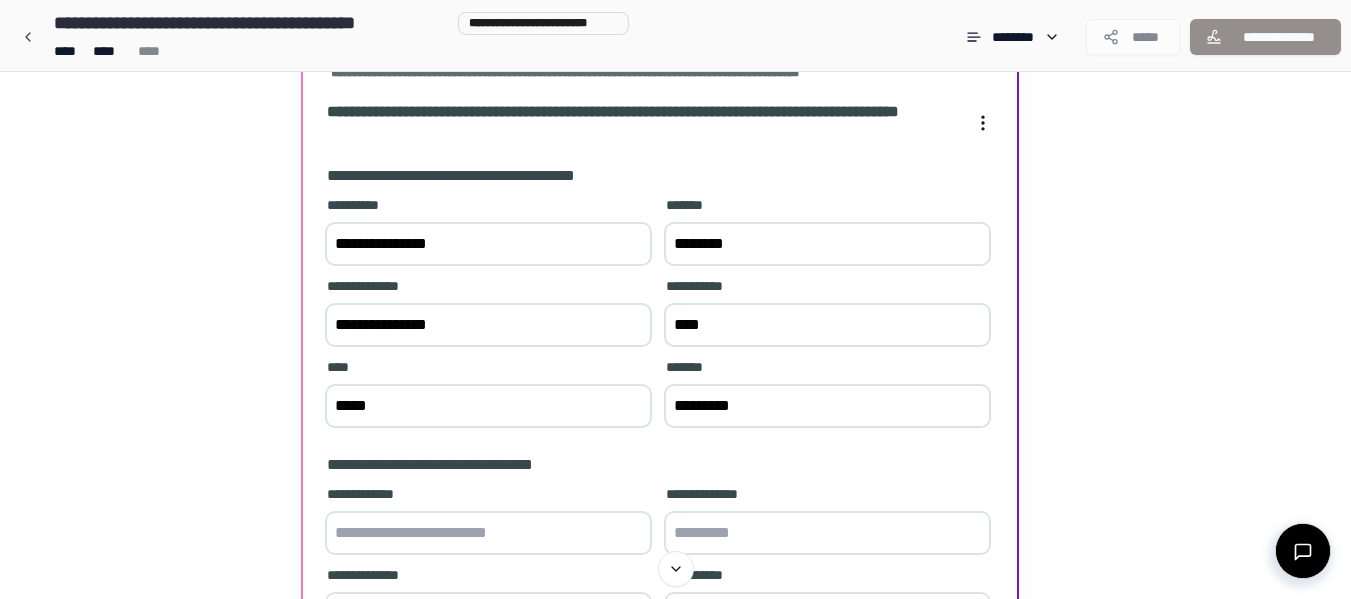 type on "*********" 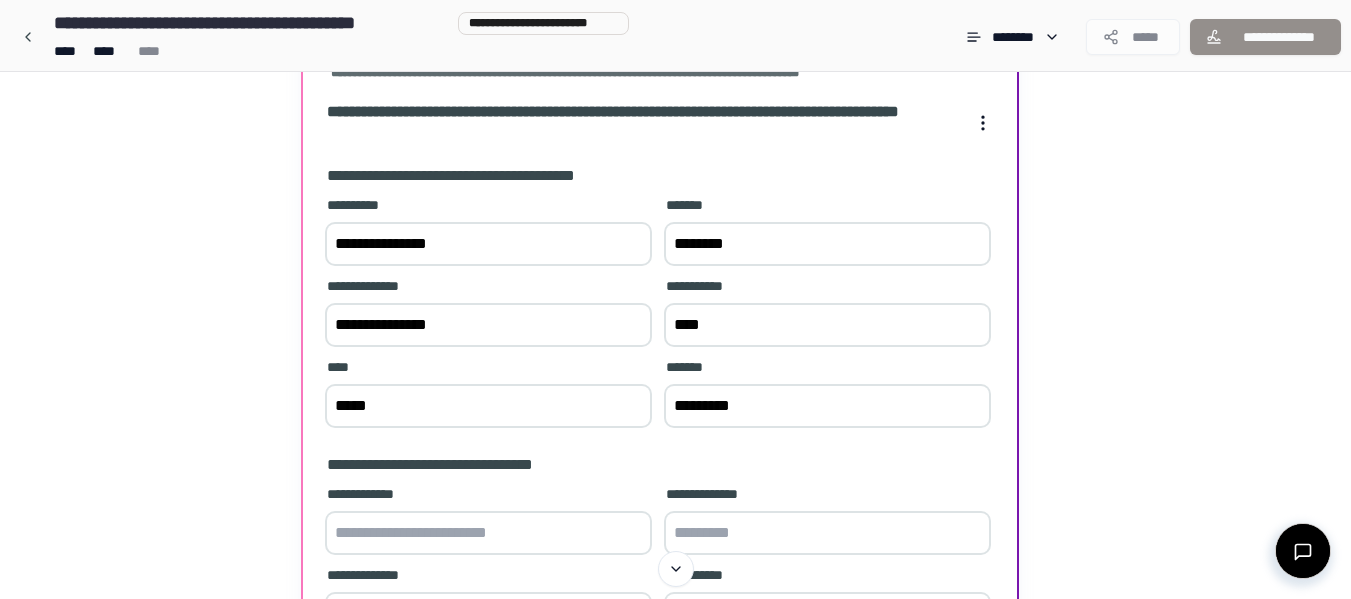 click on "**********" at bounding box center (488, 325) 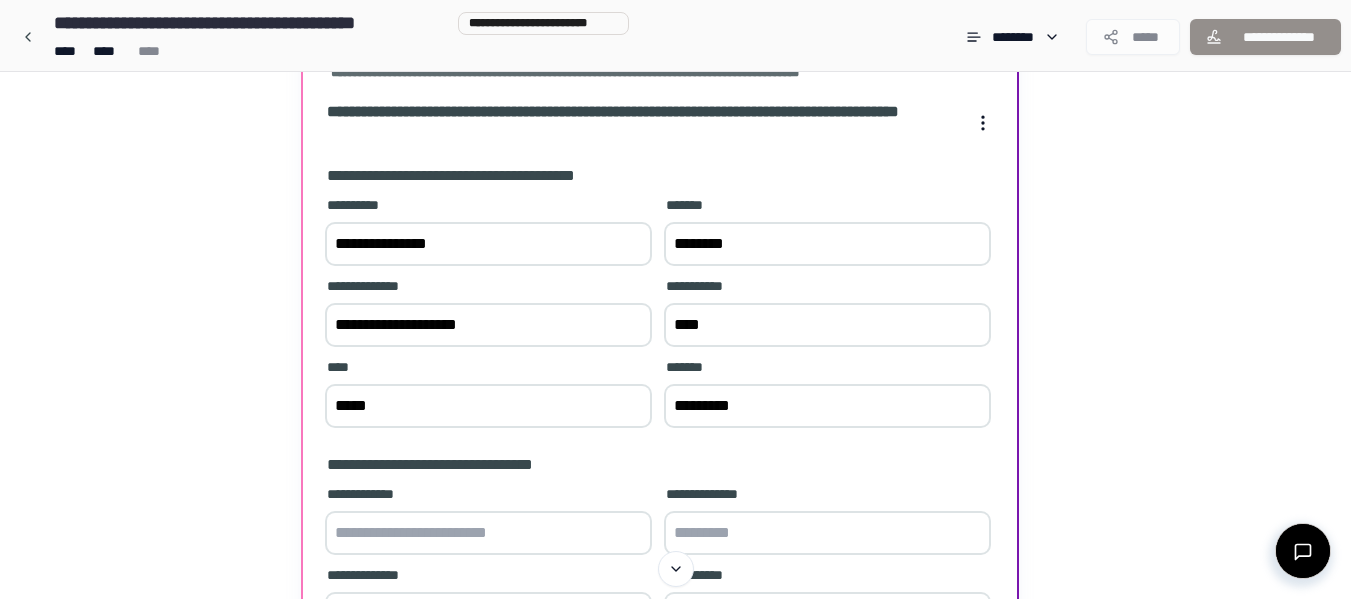 type on "**********" 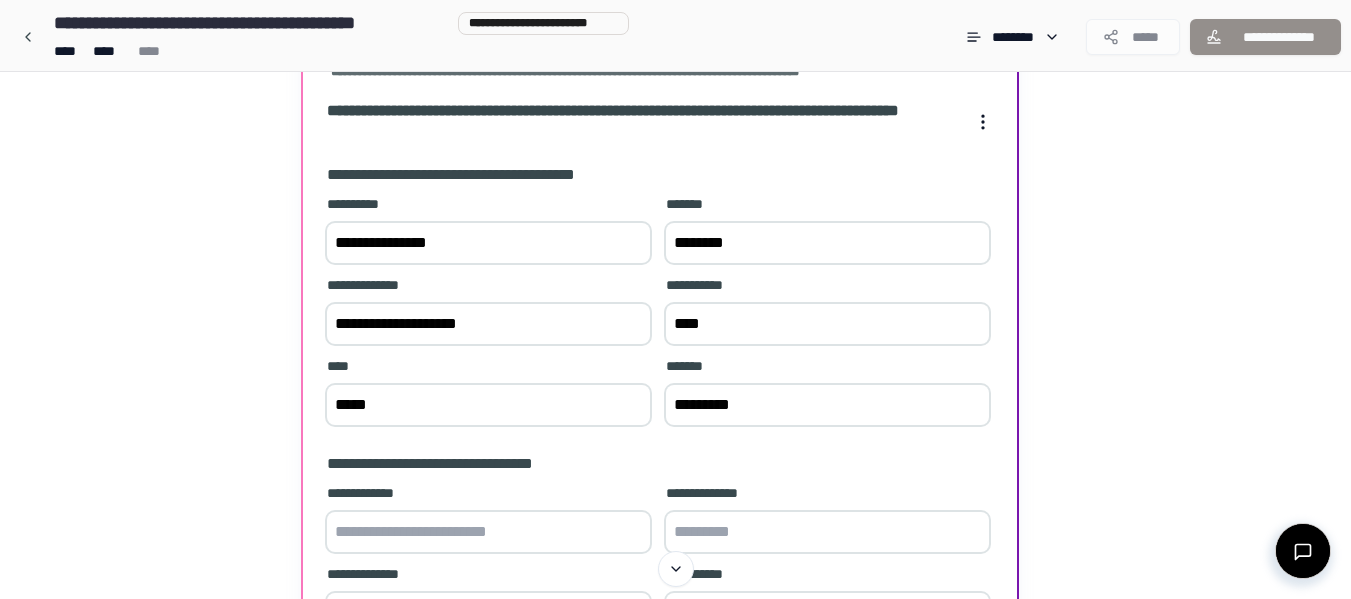 scroll, scrollTop: 200, scrollLeft: 0, axis: vertical 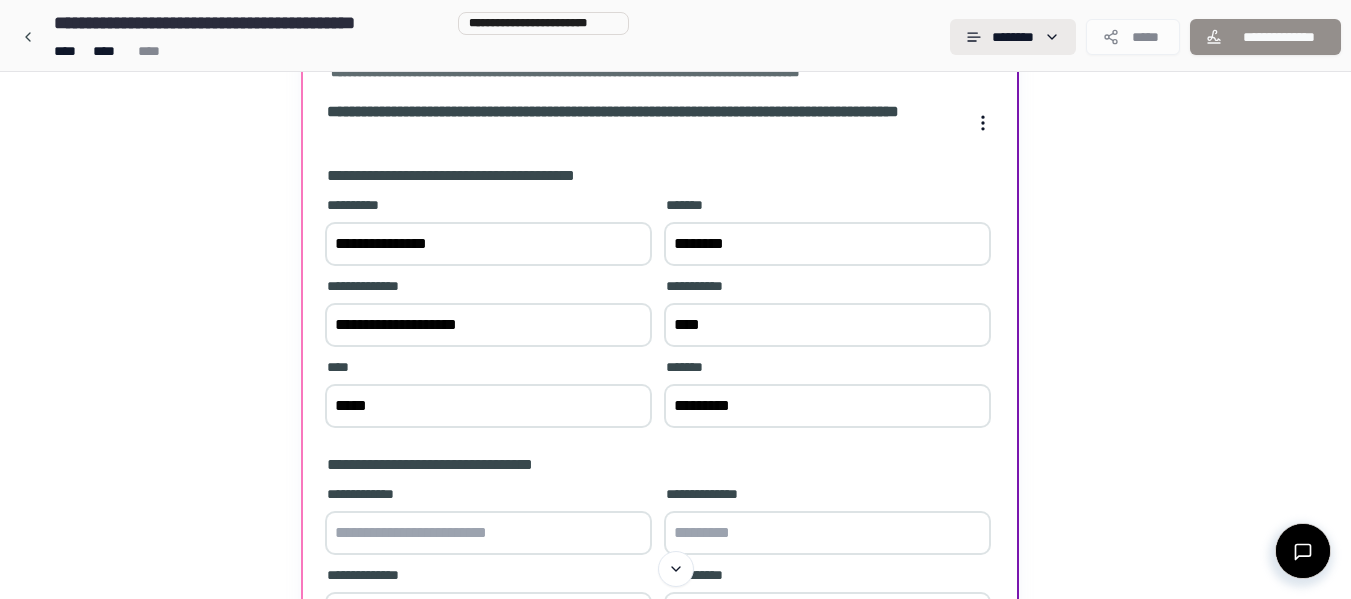 type on "****" 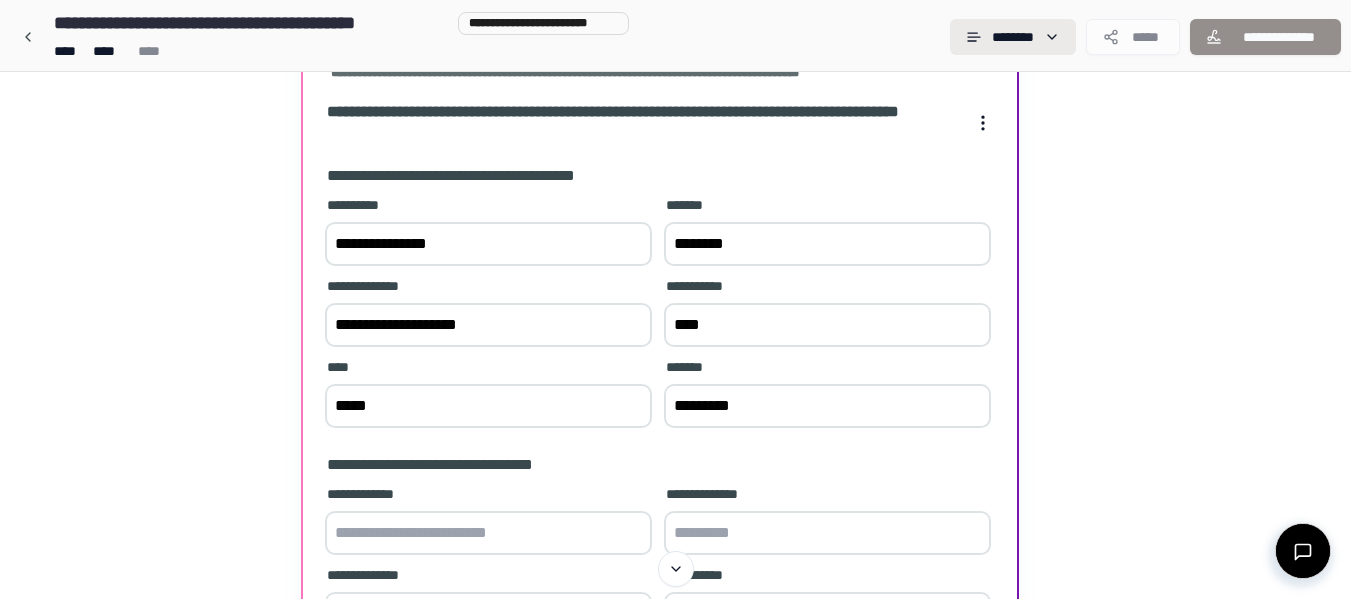 click on "**********" at bounding box center (675, 399) 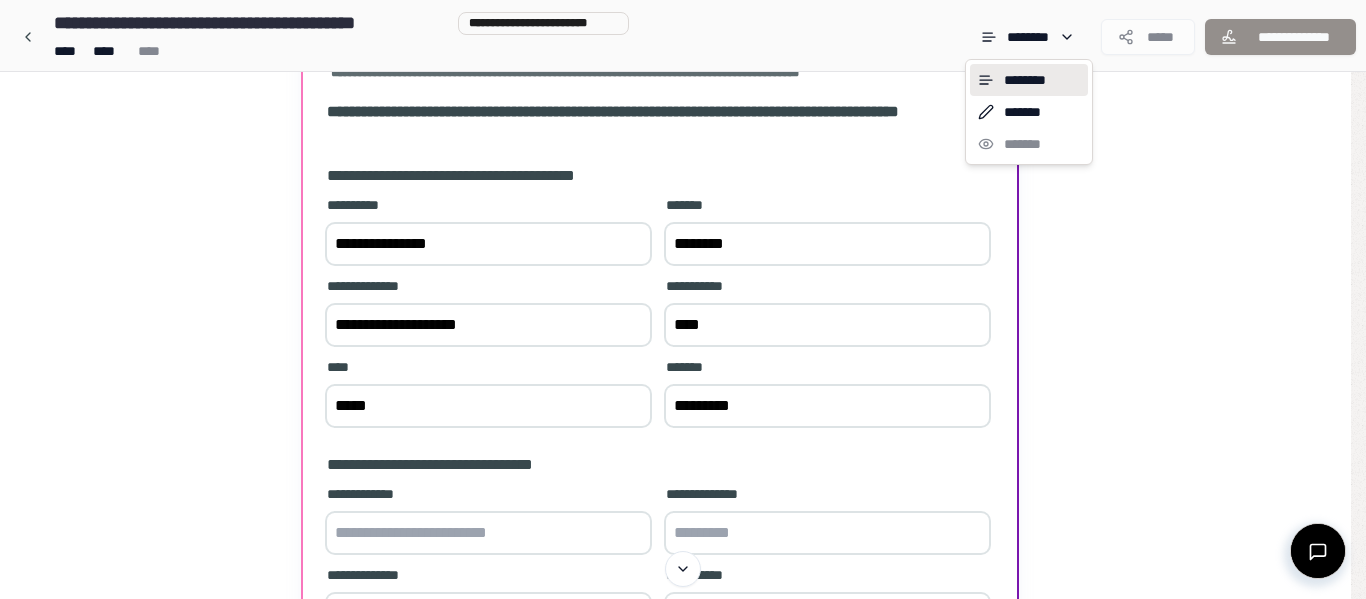 click on "**********" at bounding box center [683, 399] 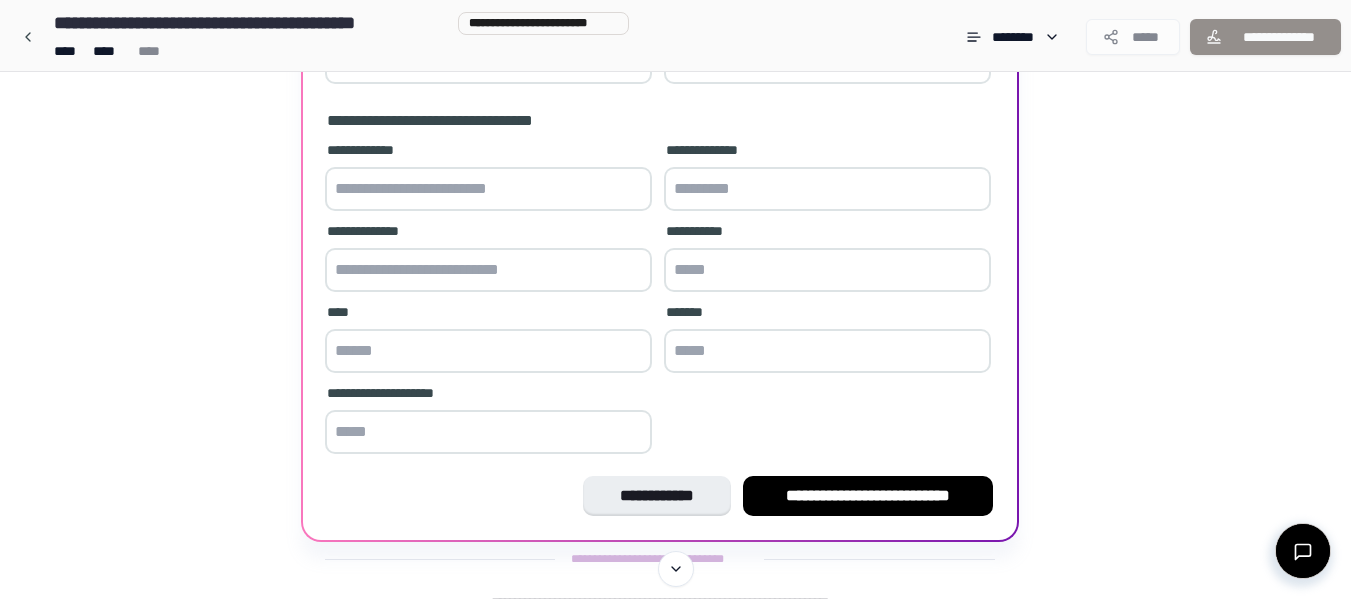 scroll, scrollTop: 499, scrollLeft: 0, axis: vertical 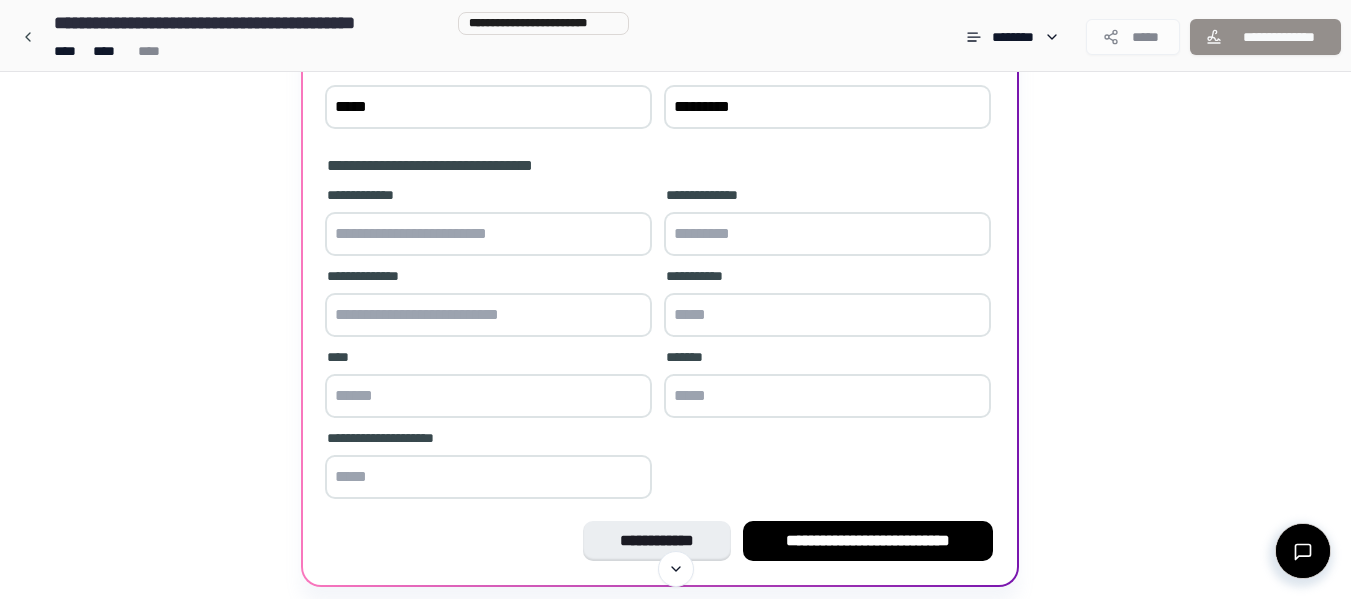 click at bounding box center (488, 234) 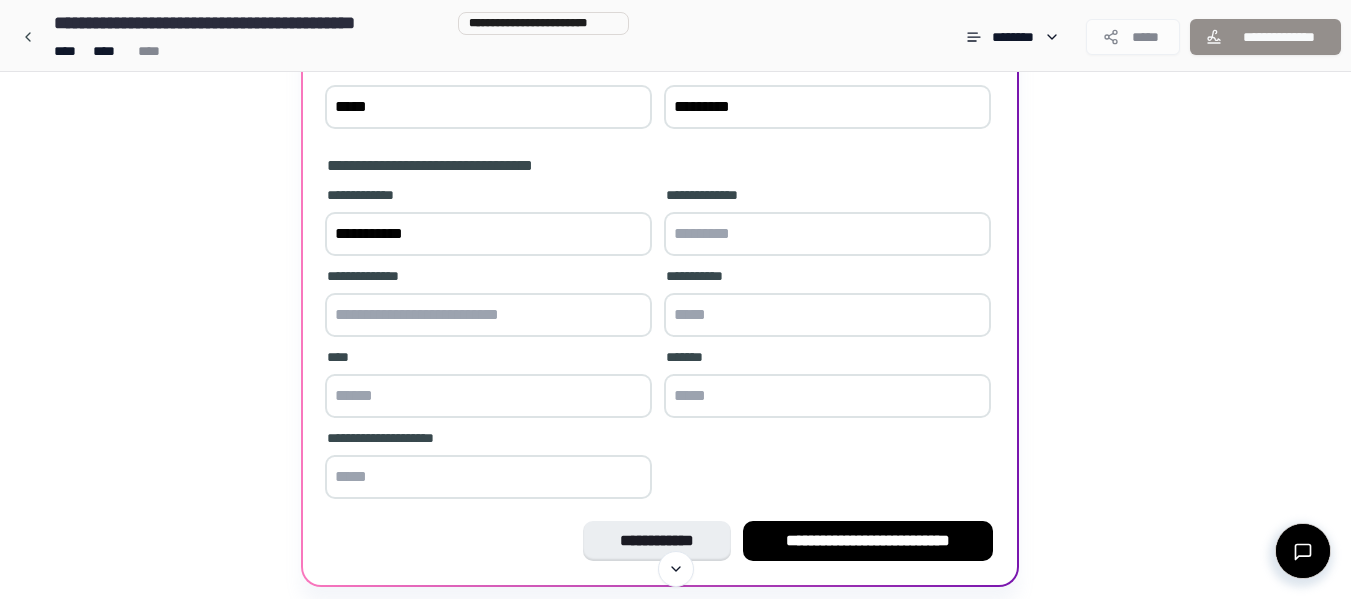 click on "**********" at bounding box center [488, 234] 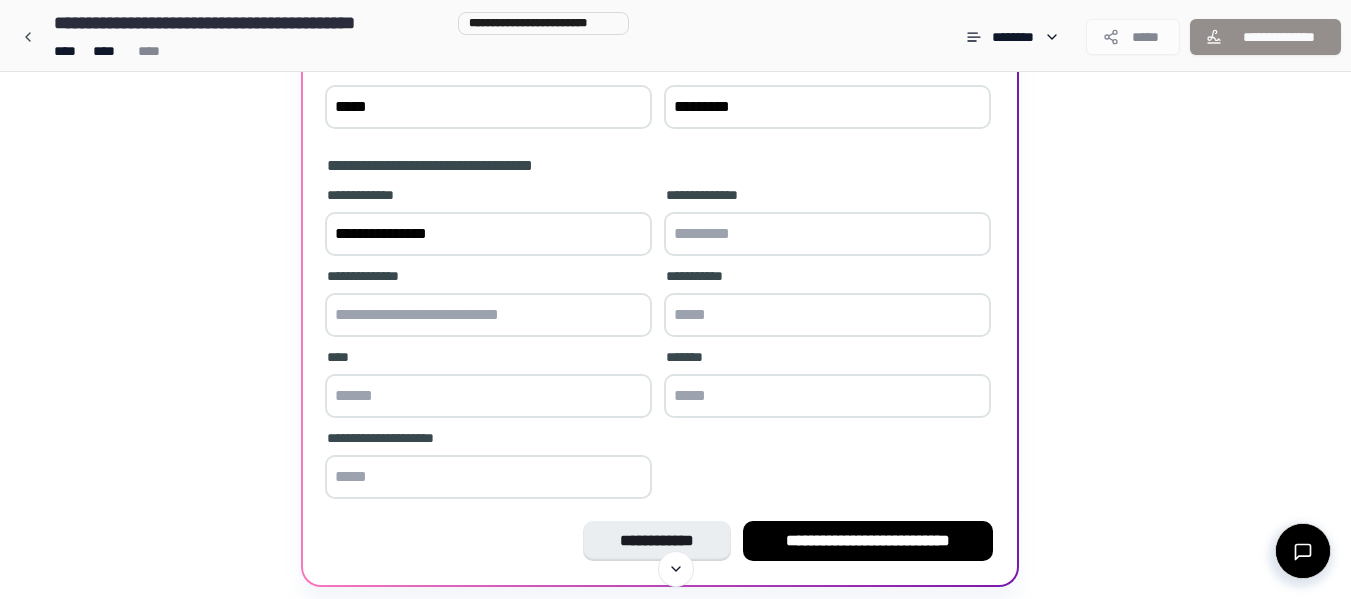 type on "**********" 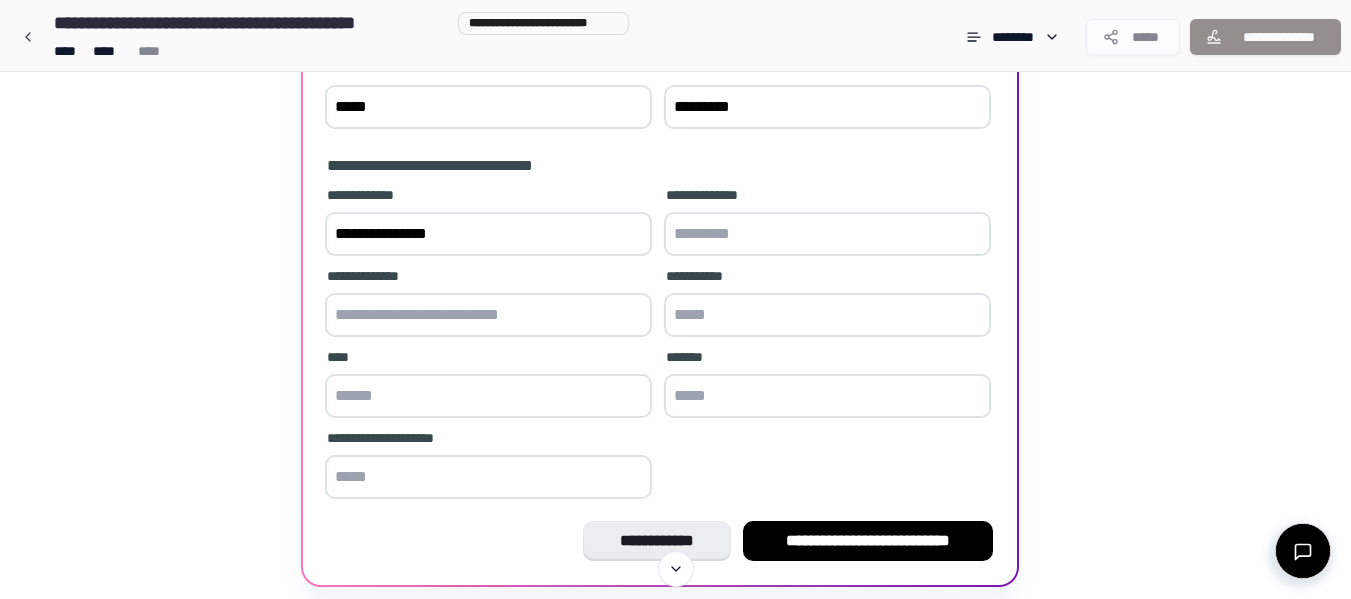 type on "*********" 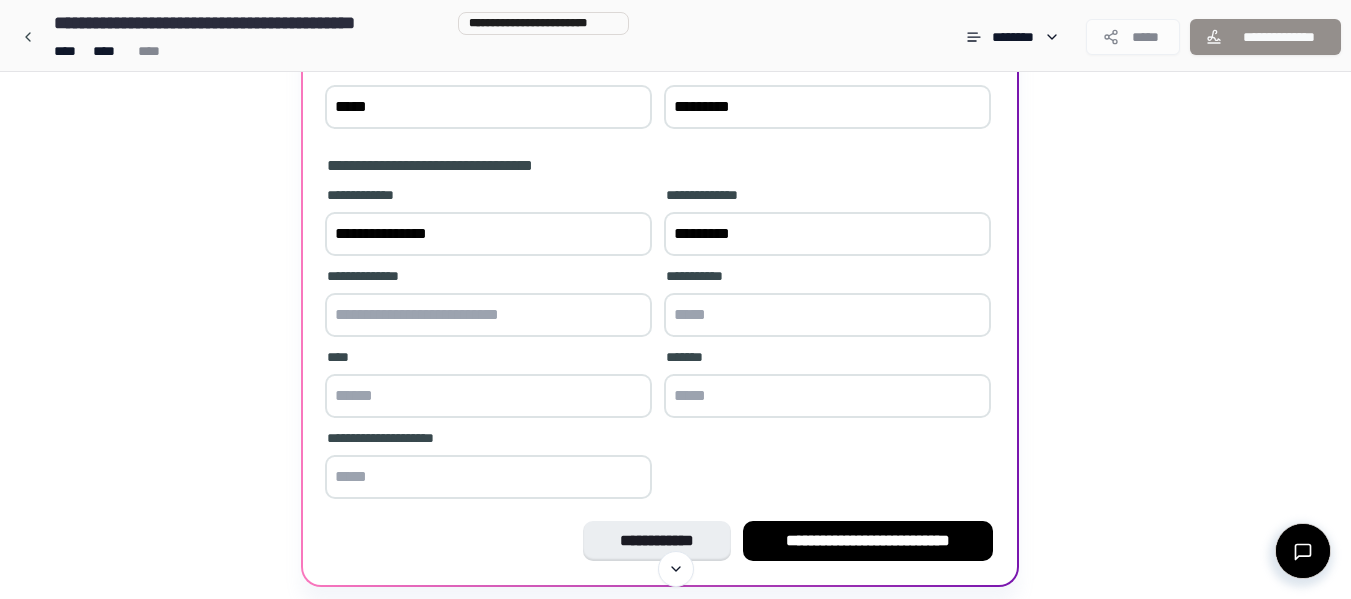 click on "*********" at bounding box center [827, 234] 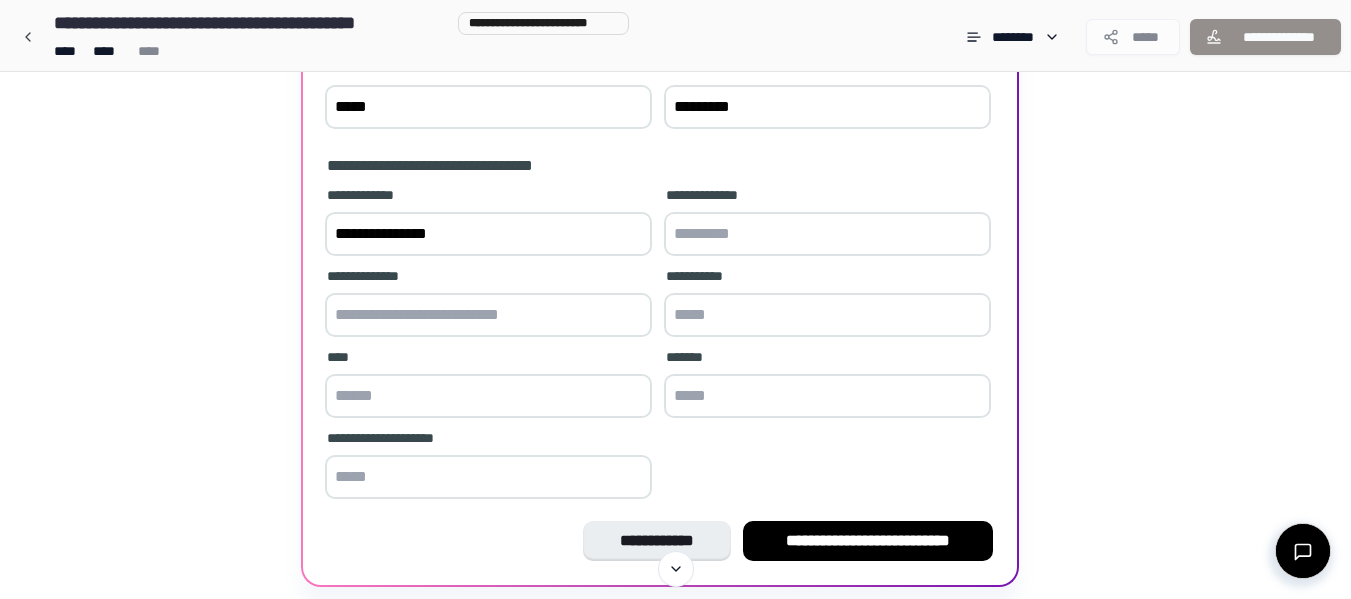 type on "*********" 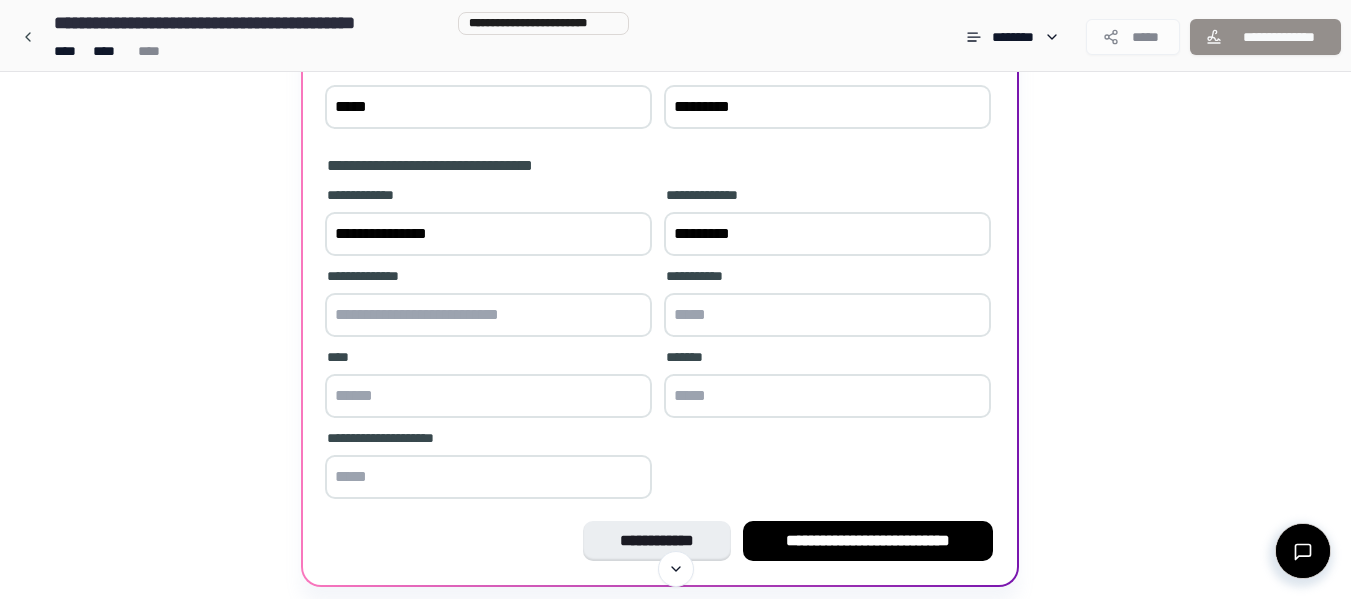 click on "*********" at bounding box center [827, 234] 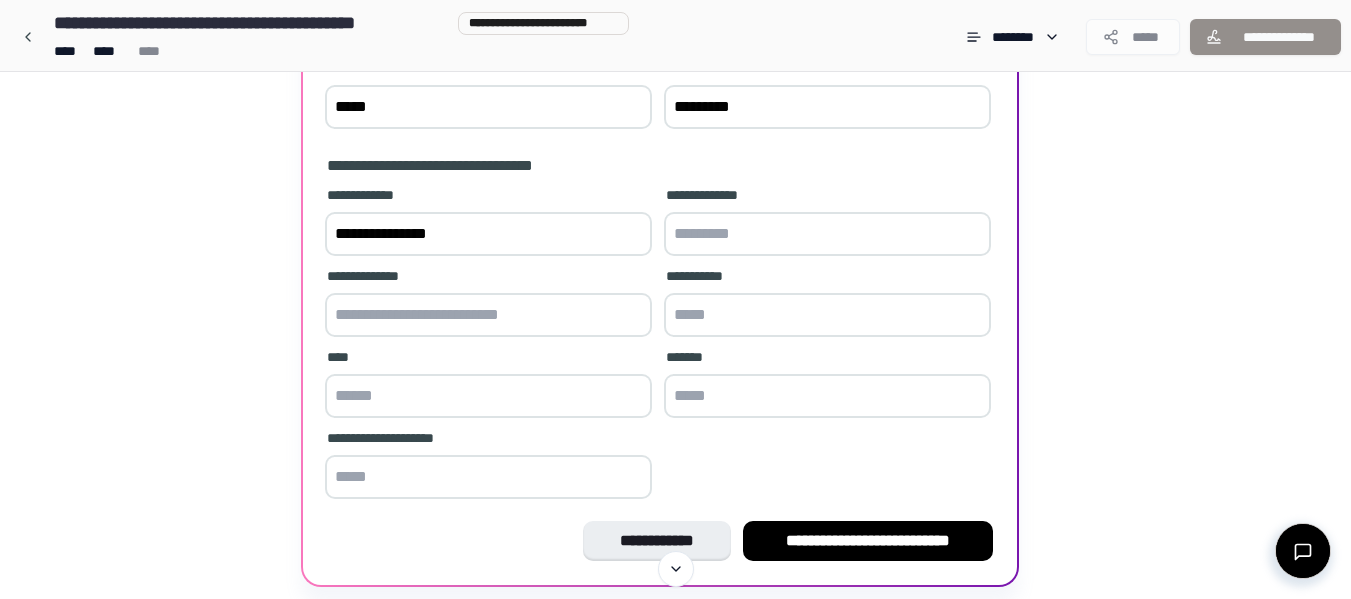 type 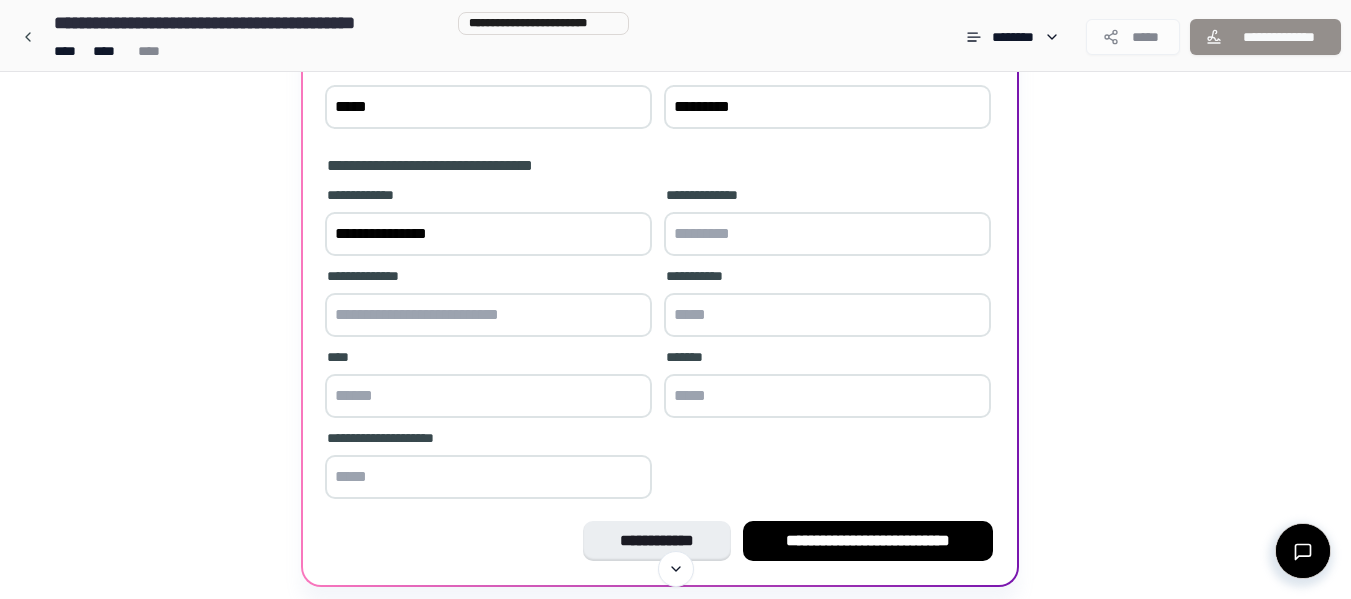 click at bounding box center [488, 315] 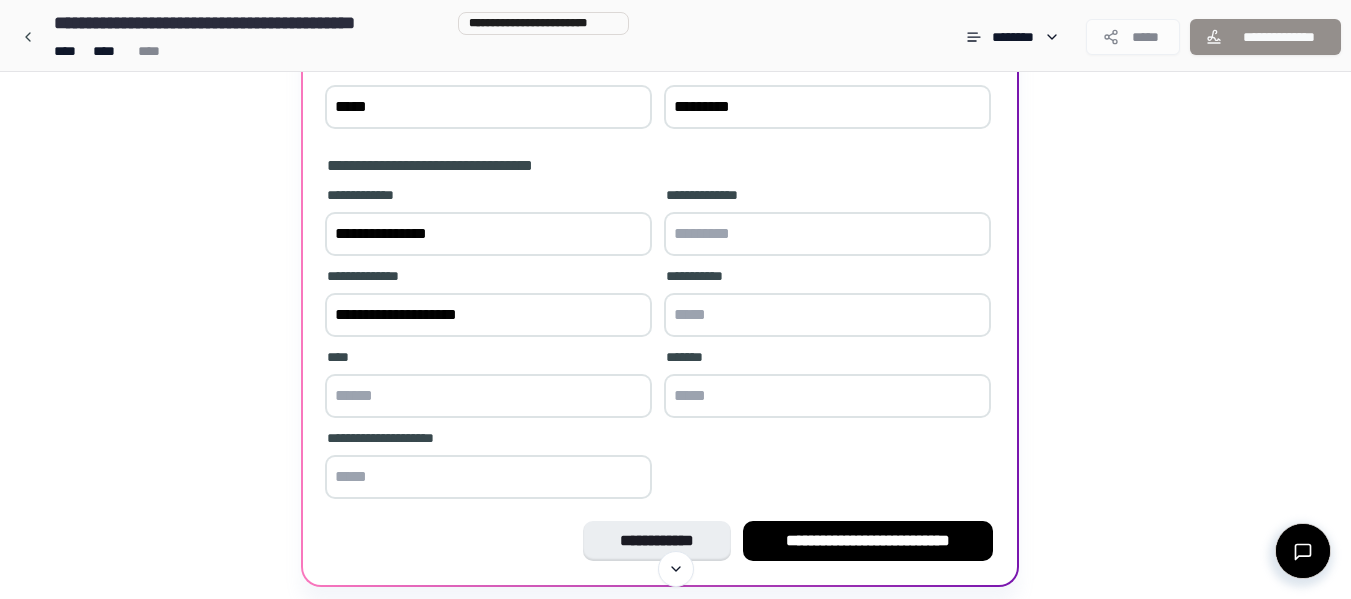 type on "**********" 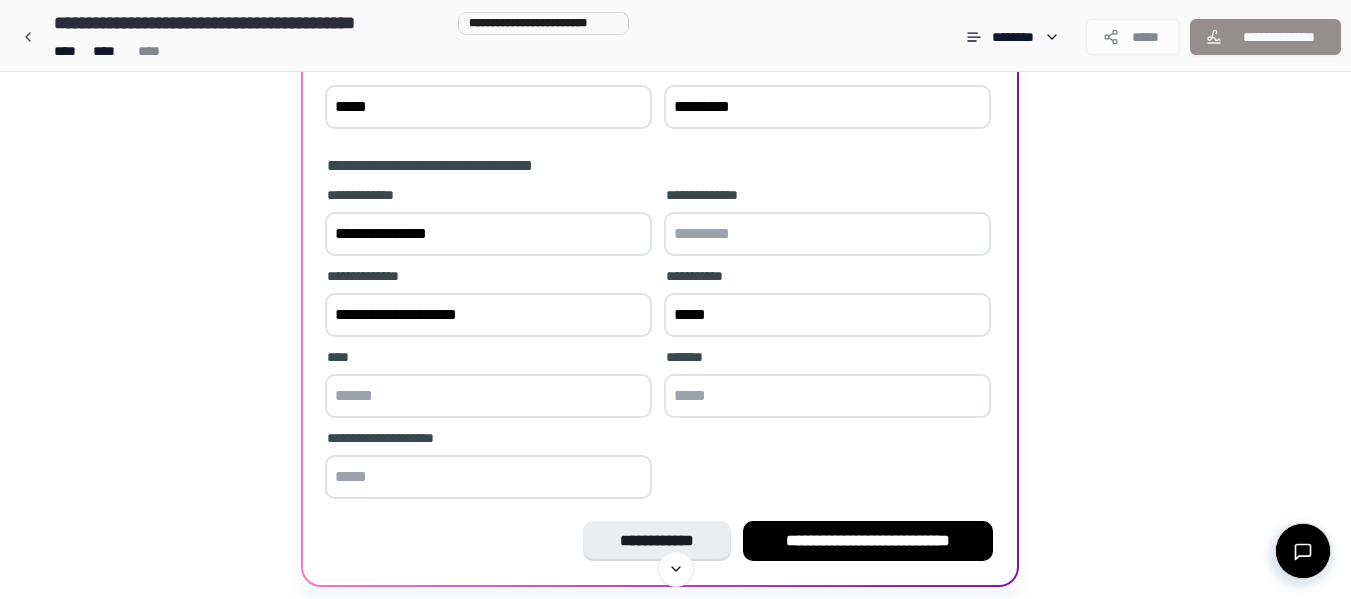 type on "*****" 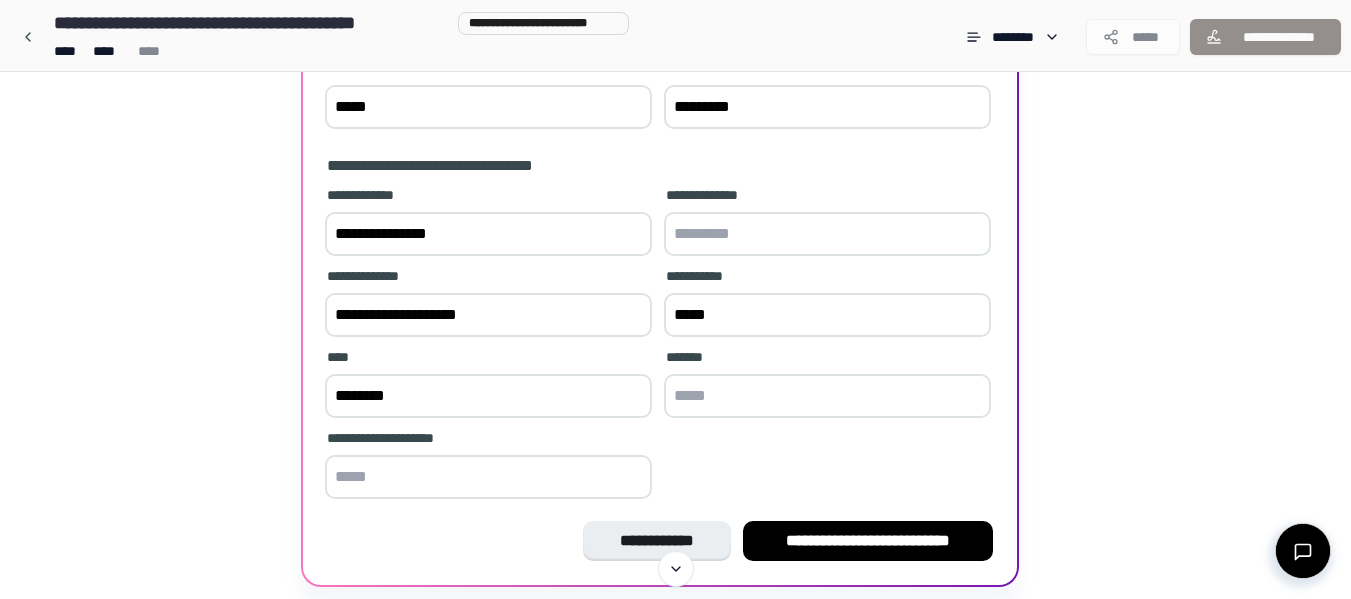 click on "********" at bounding box center [488, 396] 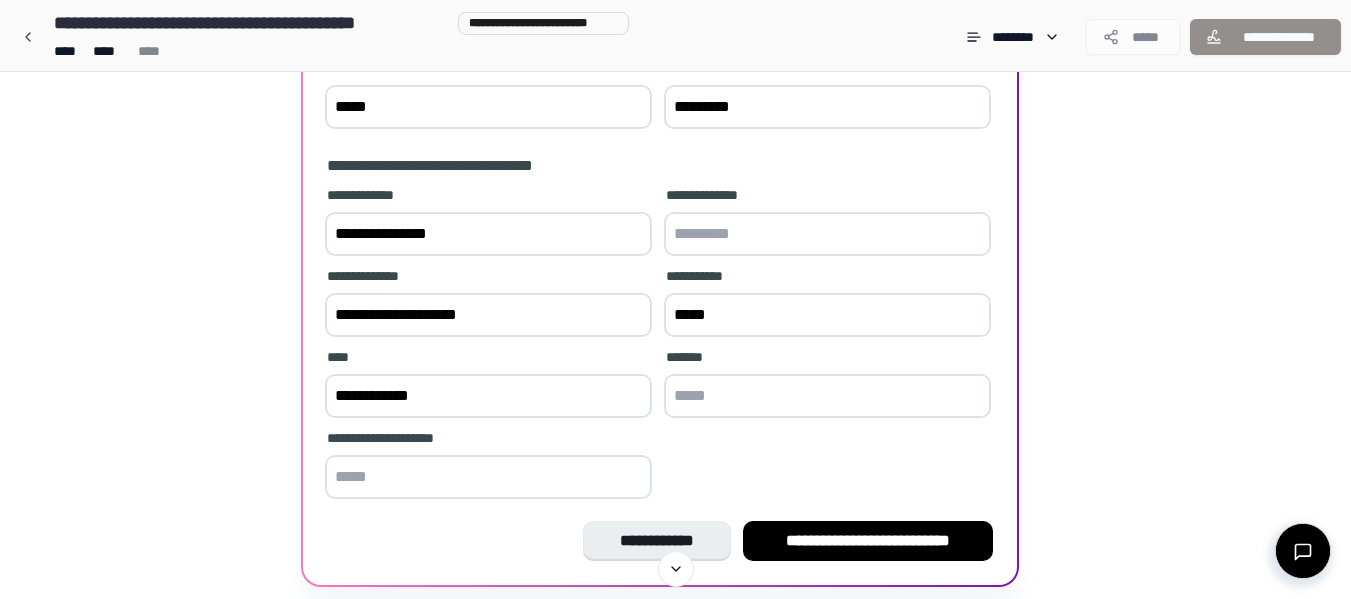 type on "**********" 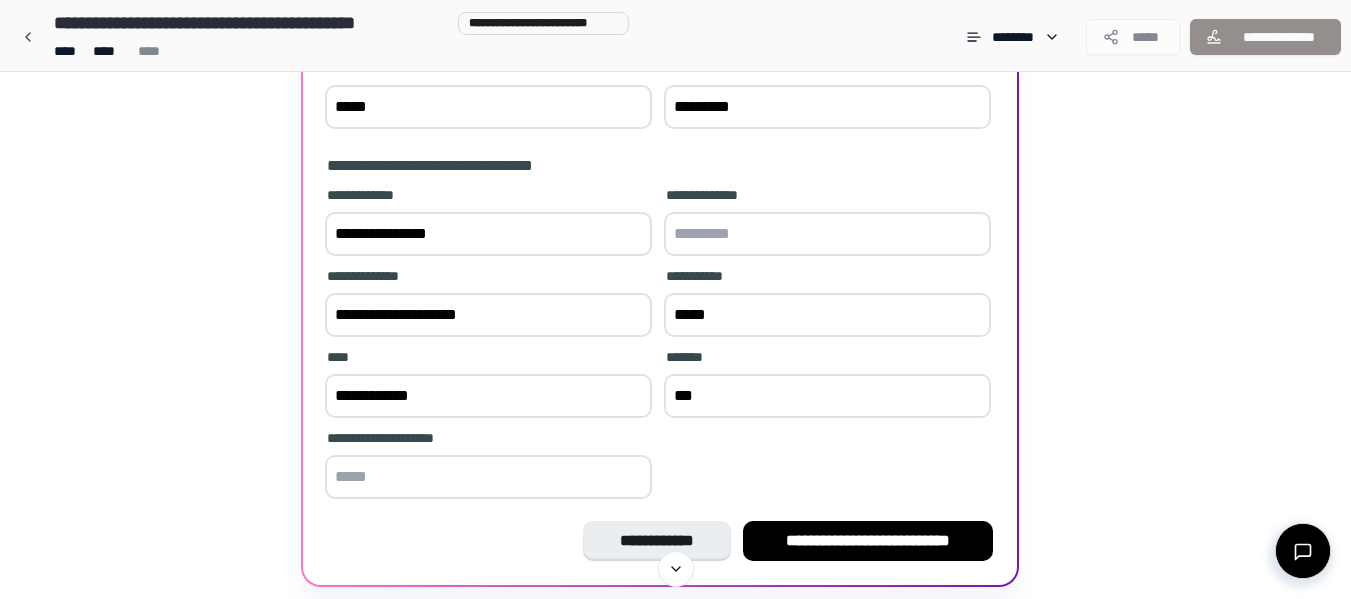 type on "***" 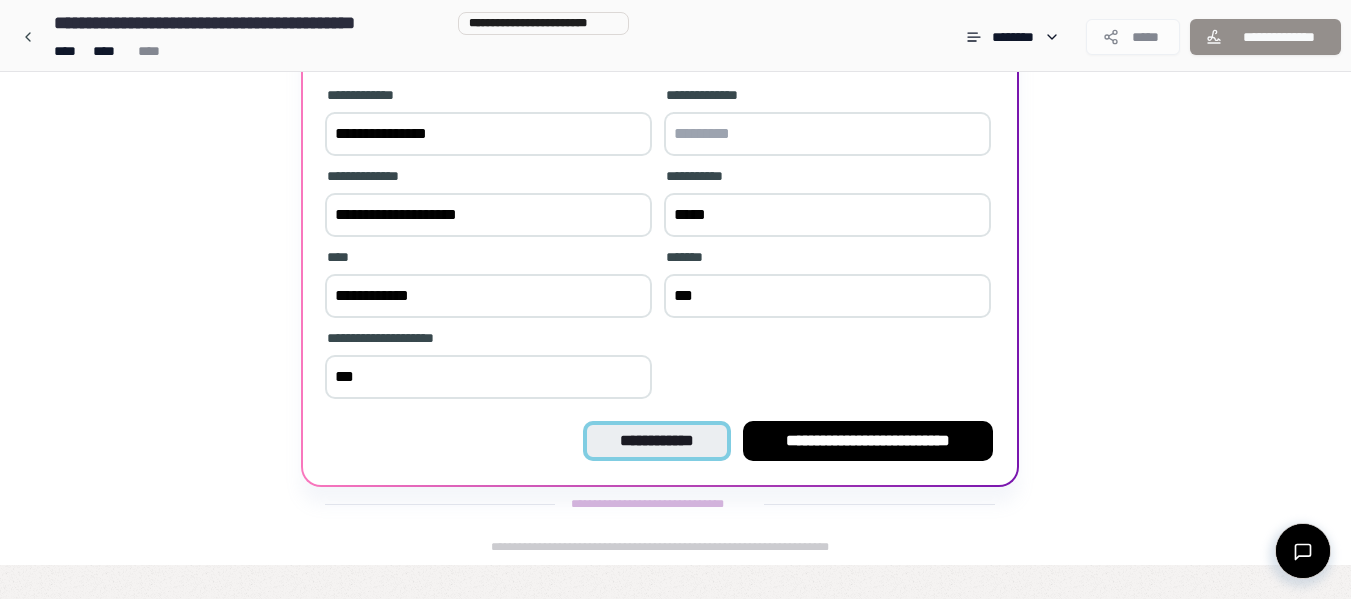 type on "***" 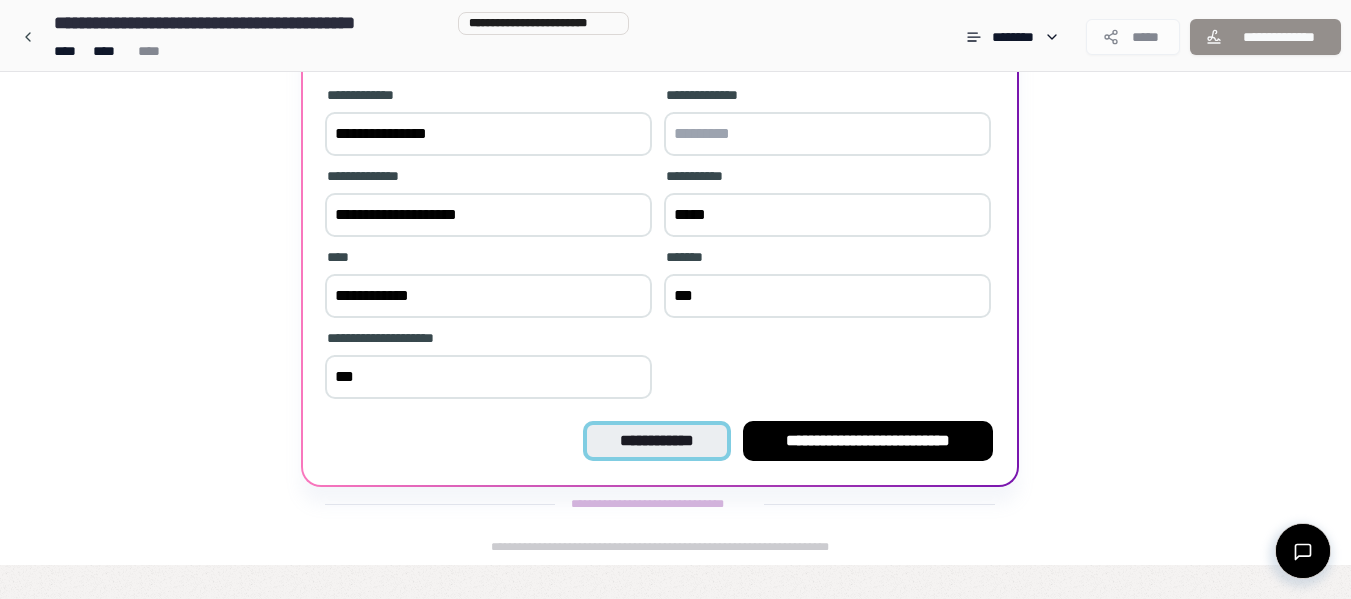 click on "**********" at bounding box center (656, 441) 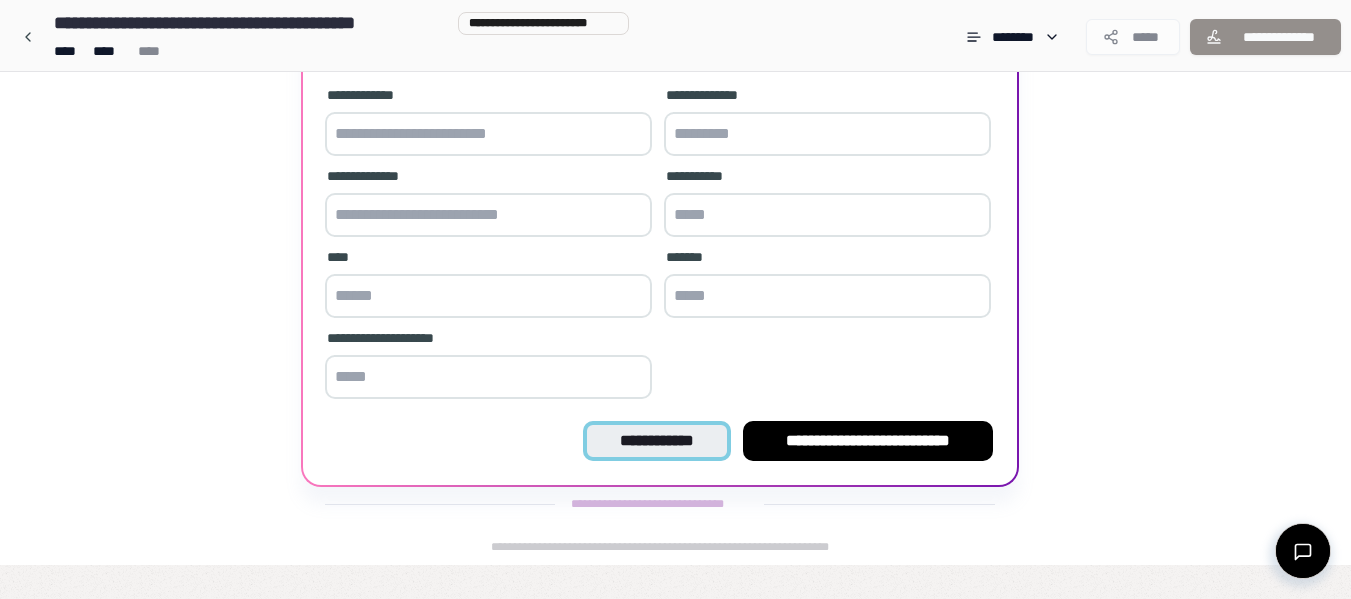 scroll, scrollTop: 2, scrollLeft: 0, axis: vertical 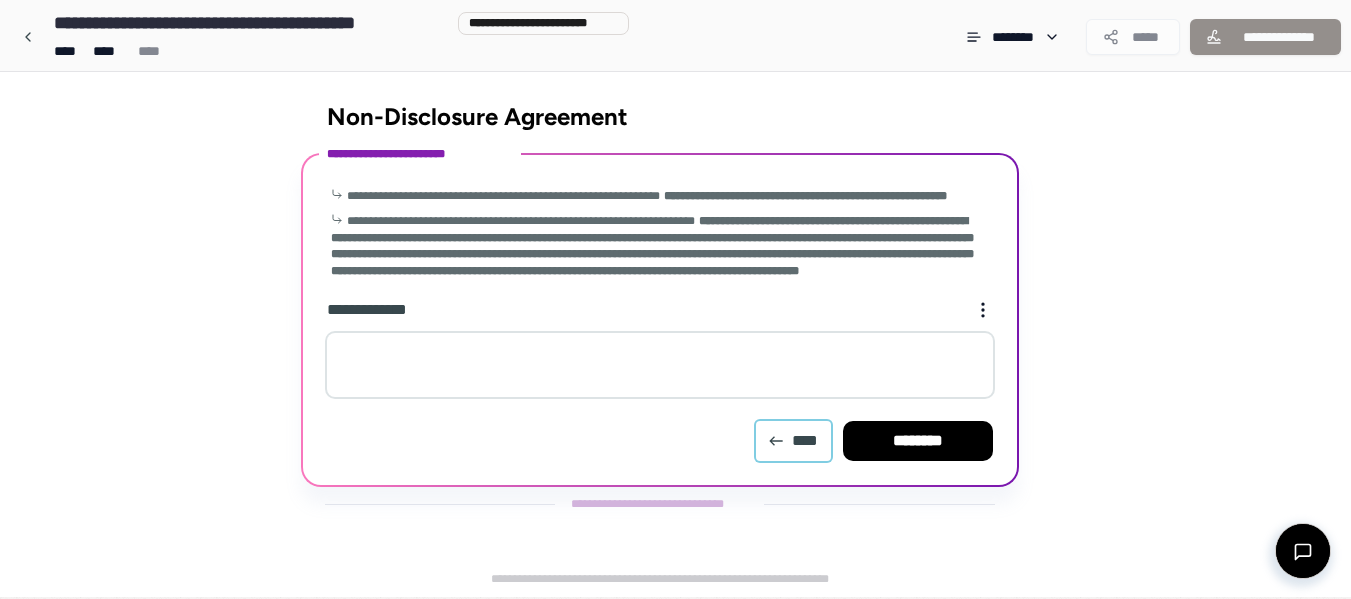 click on "****" at bounding box center [793, 441] 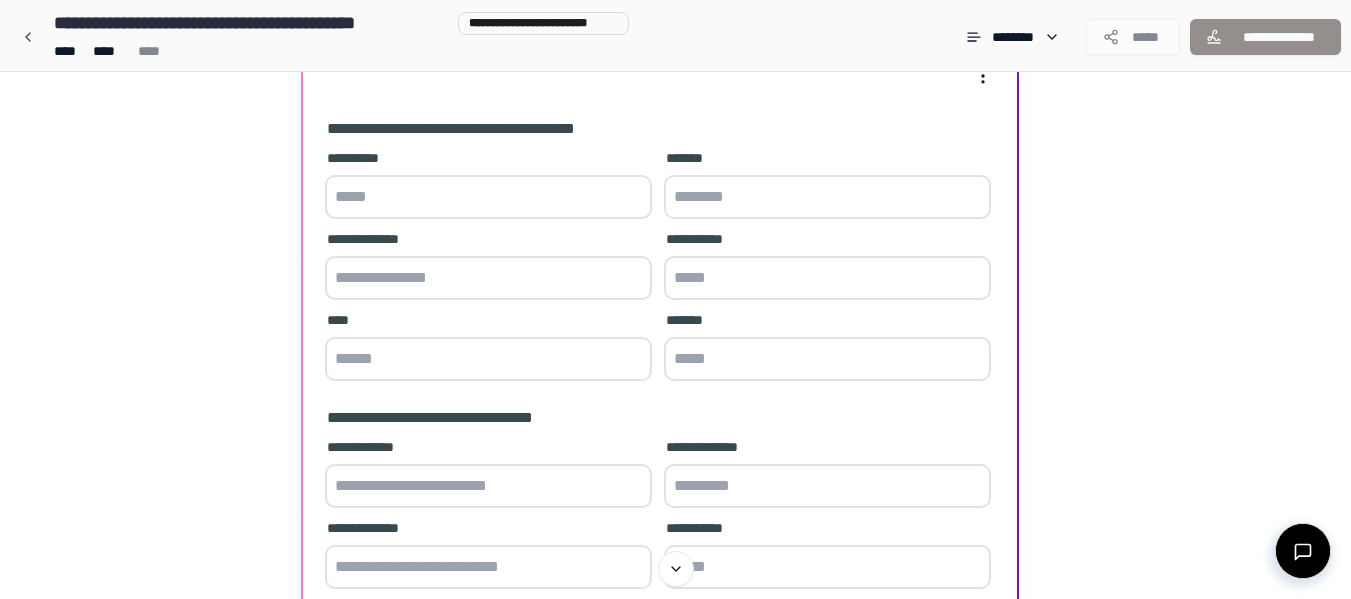 scroll, scrollTop: 99, scrollLeft: 0, axis: vertical 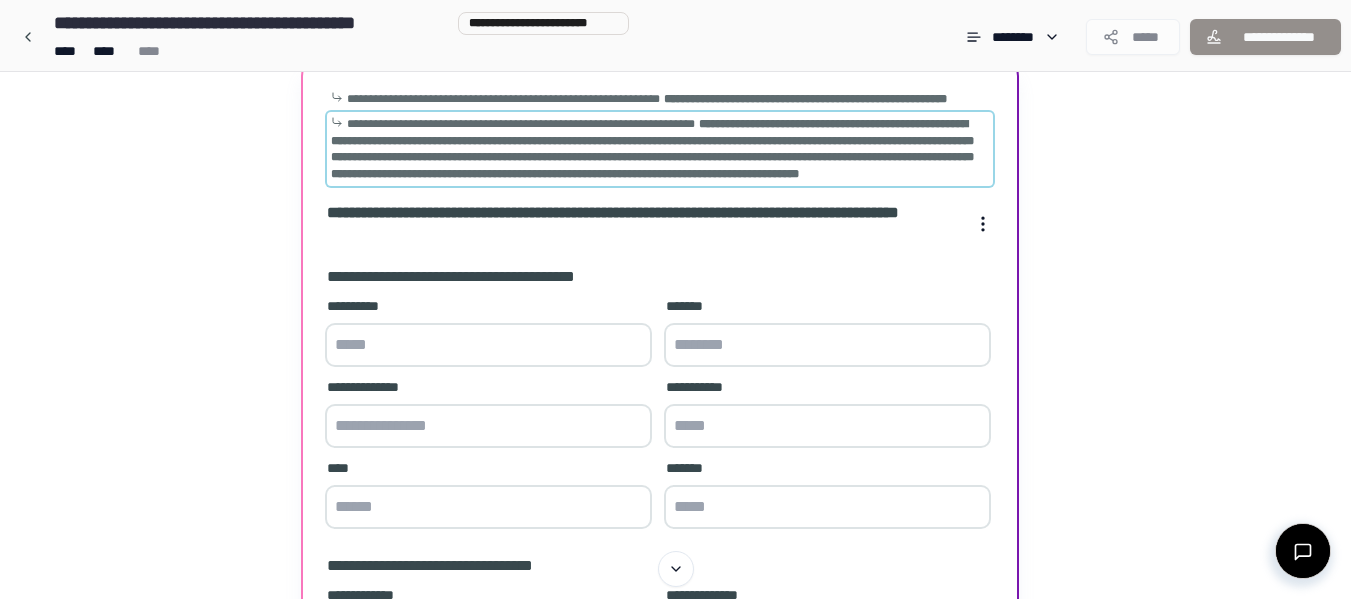 click on "**********" at bounding box center [521, 124] 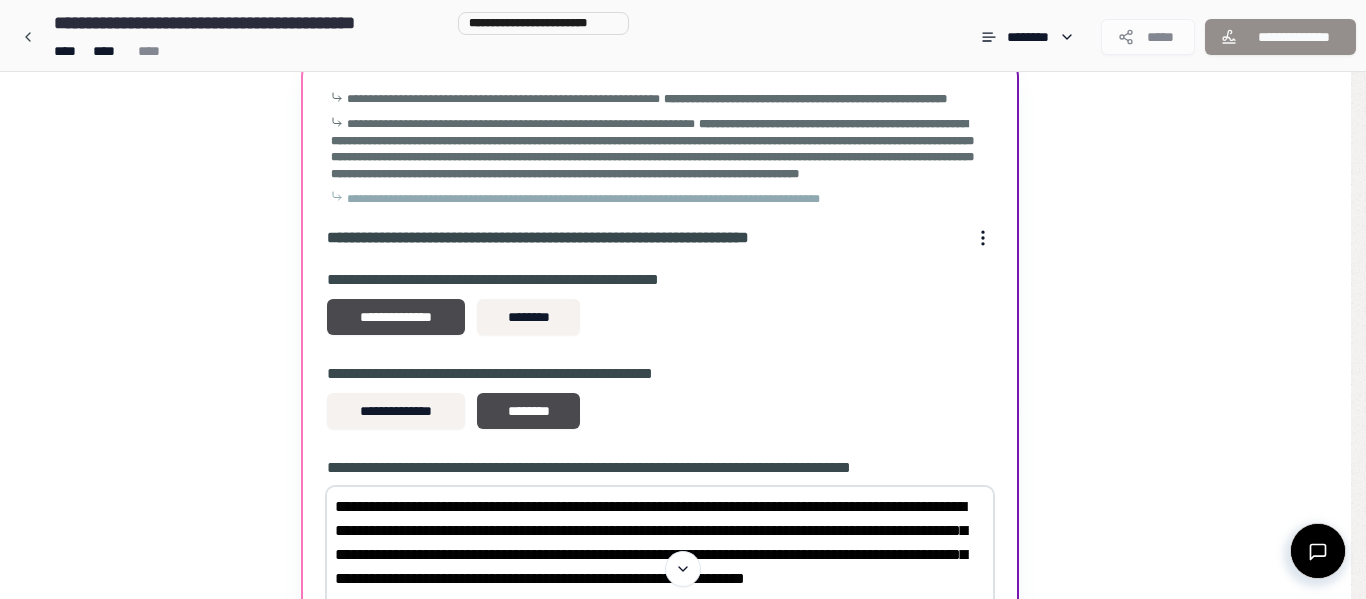 click on "**********" at bounding box center (675, 363) 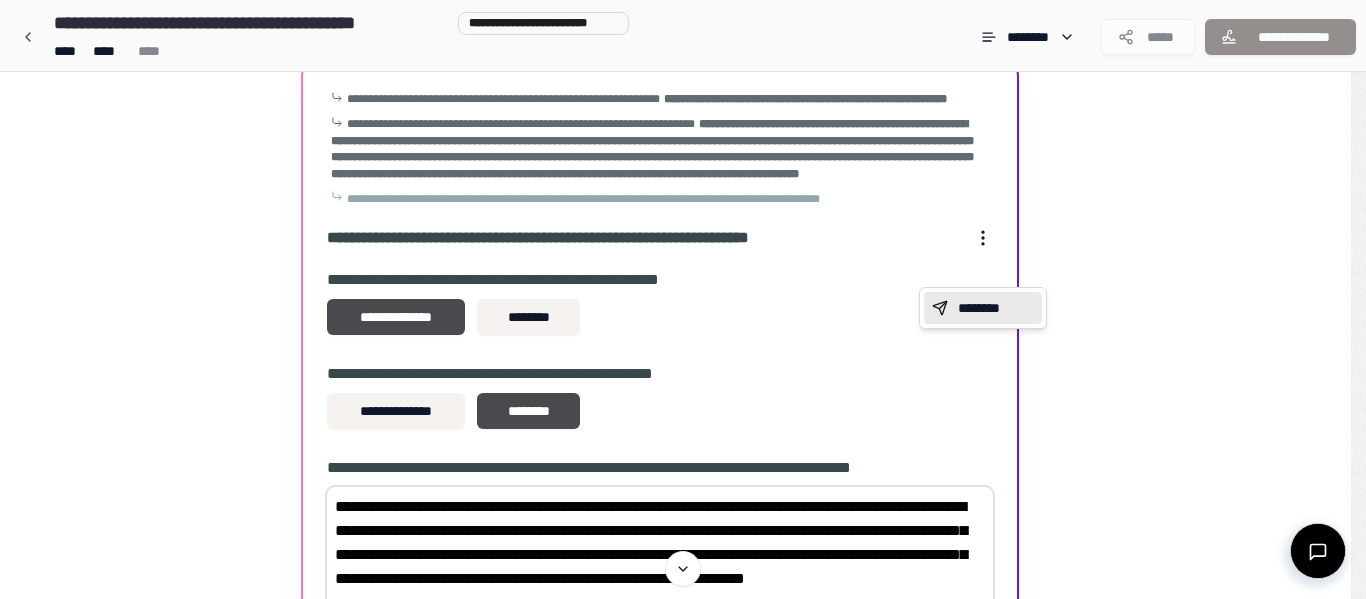 click on "********" at bounding box center (983, 308) 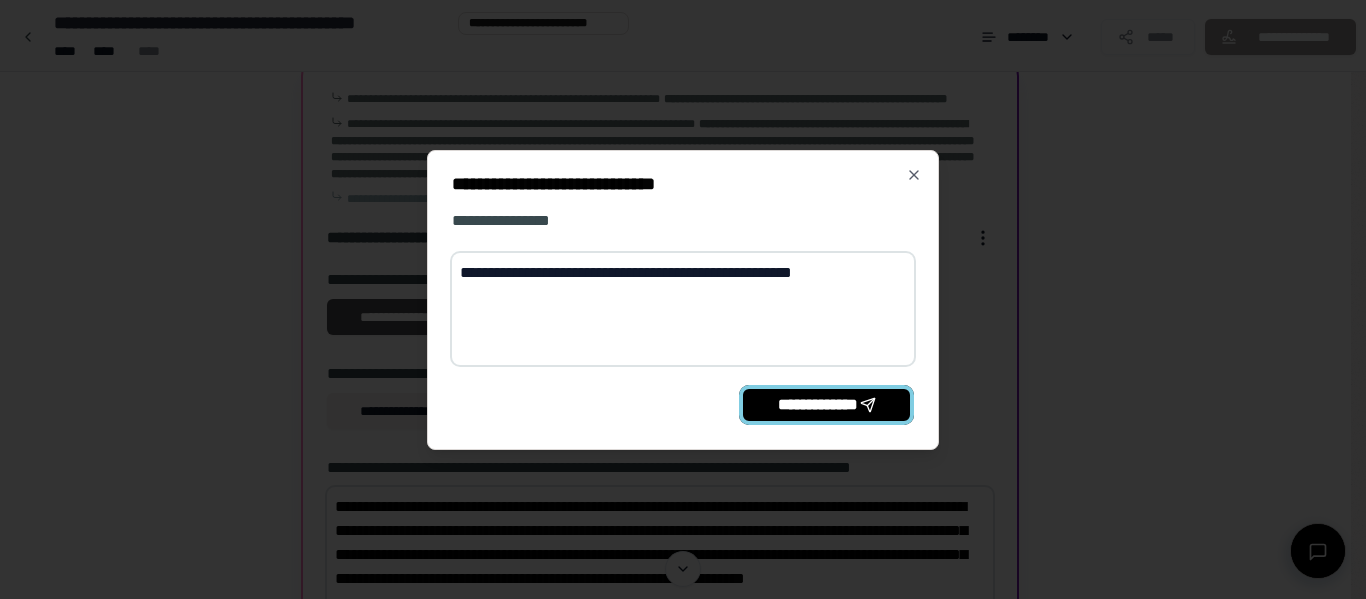 type on "**********" 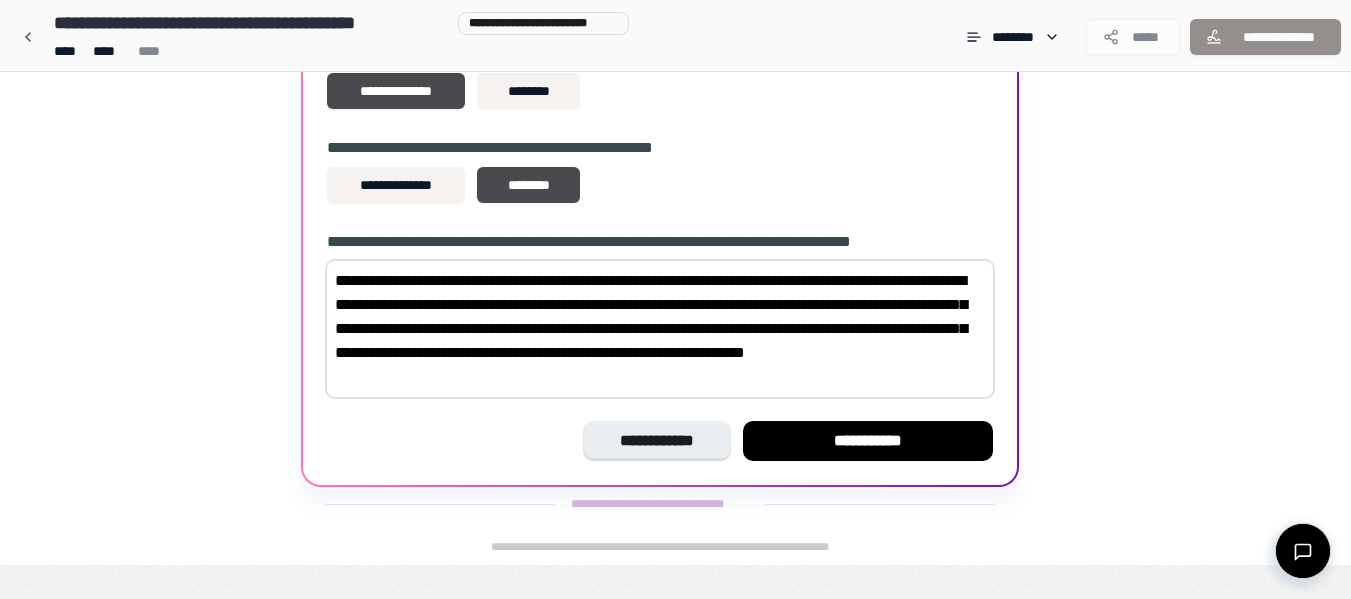 scroll, scrollTop: 225, scrollLeft: 0, axis: vertical 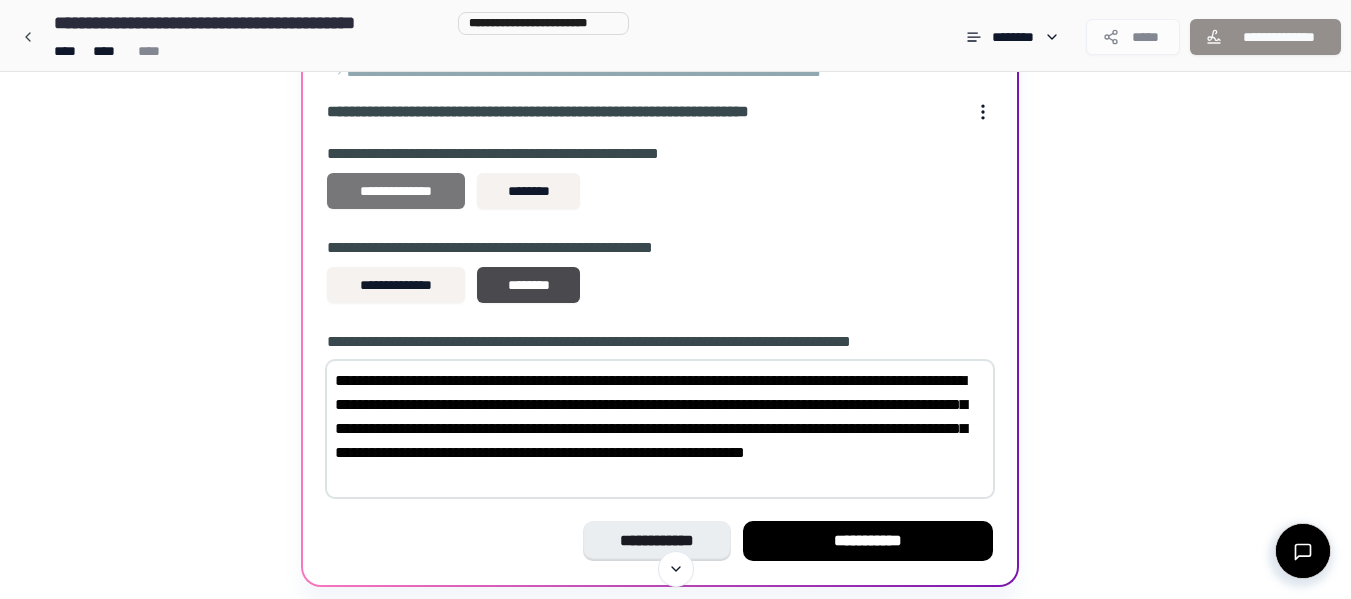 click on "**********" at bounding box center (396, 191) 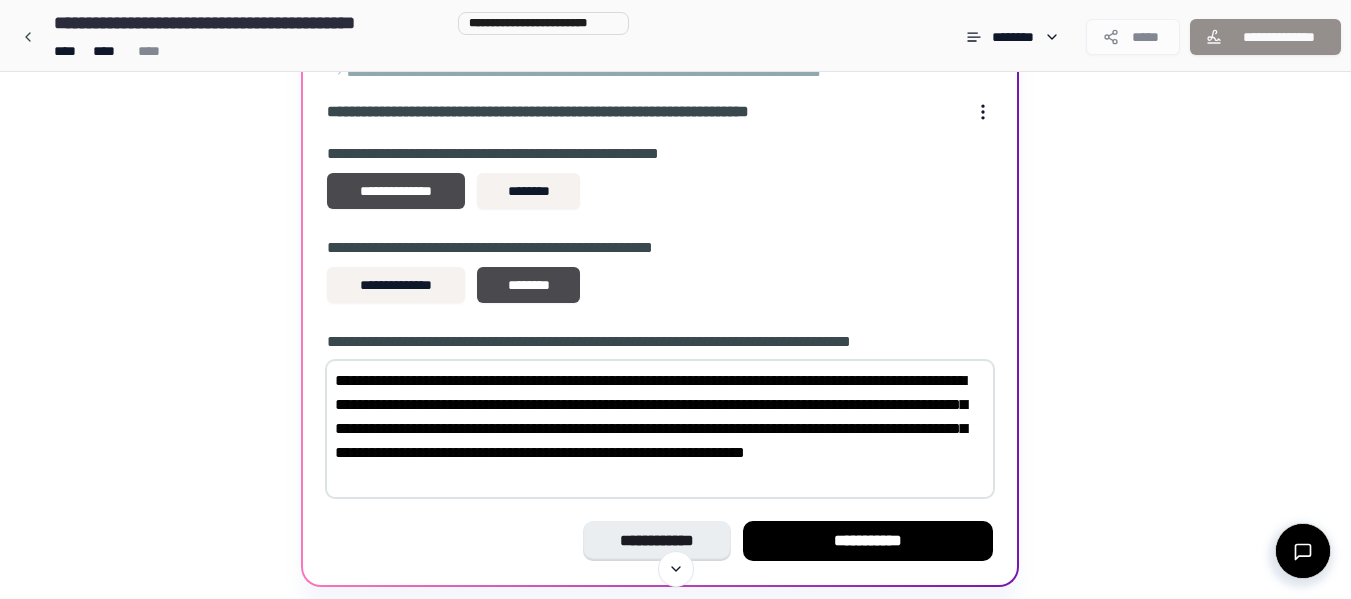 scroll, scrollTop: 325, scrollLeft: 0, axis: vertical 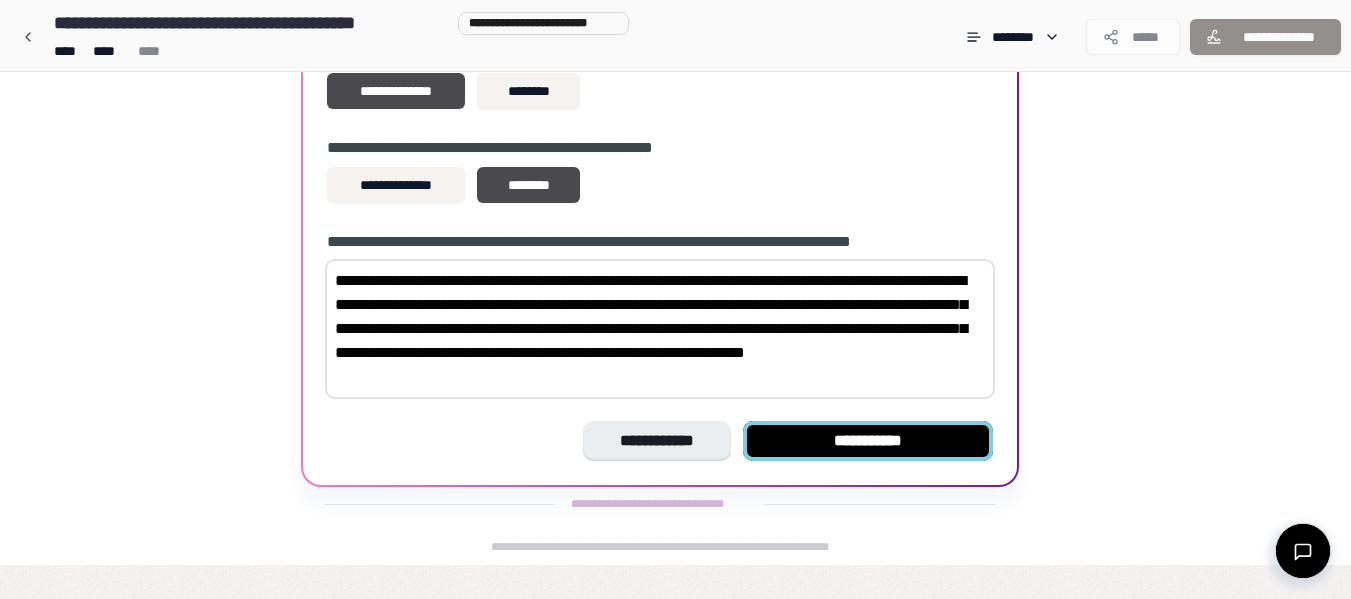 click on "**********" at bounding box center (868, 441) 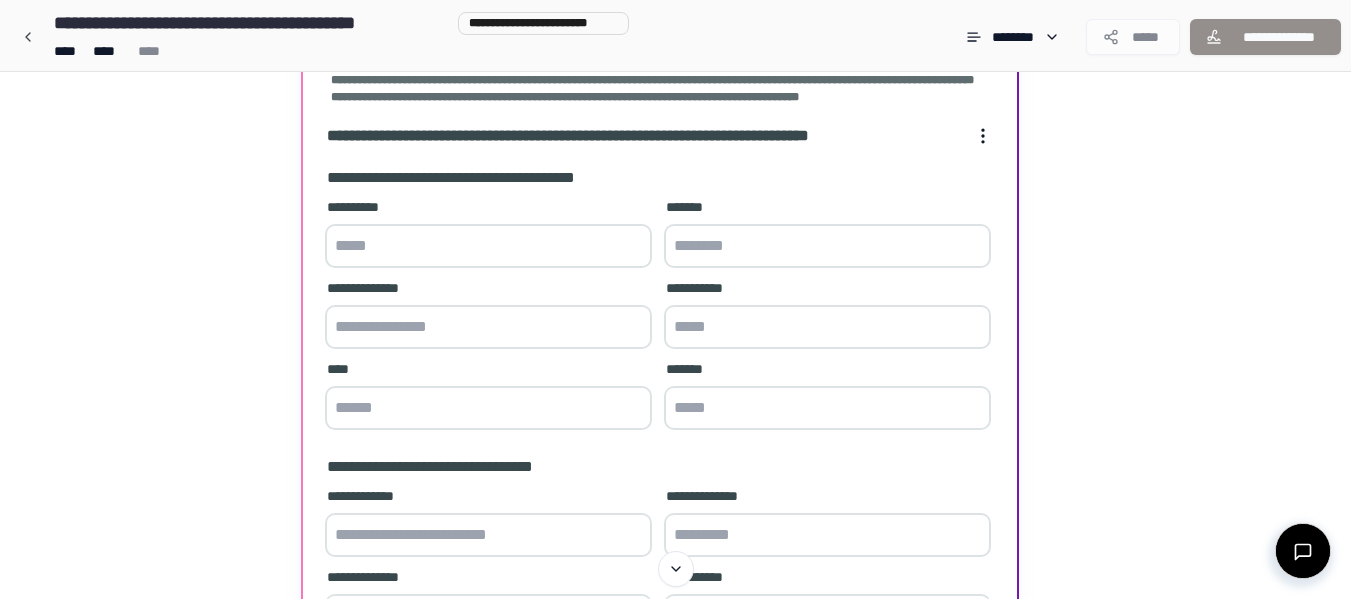 scroll, scrollTop: 177, scrollLeft: 0, axis: vertical 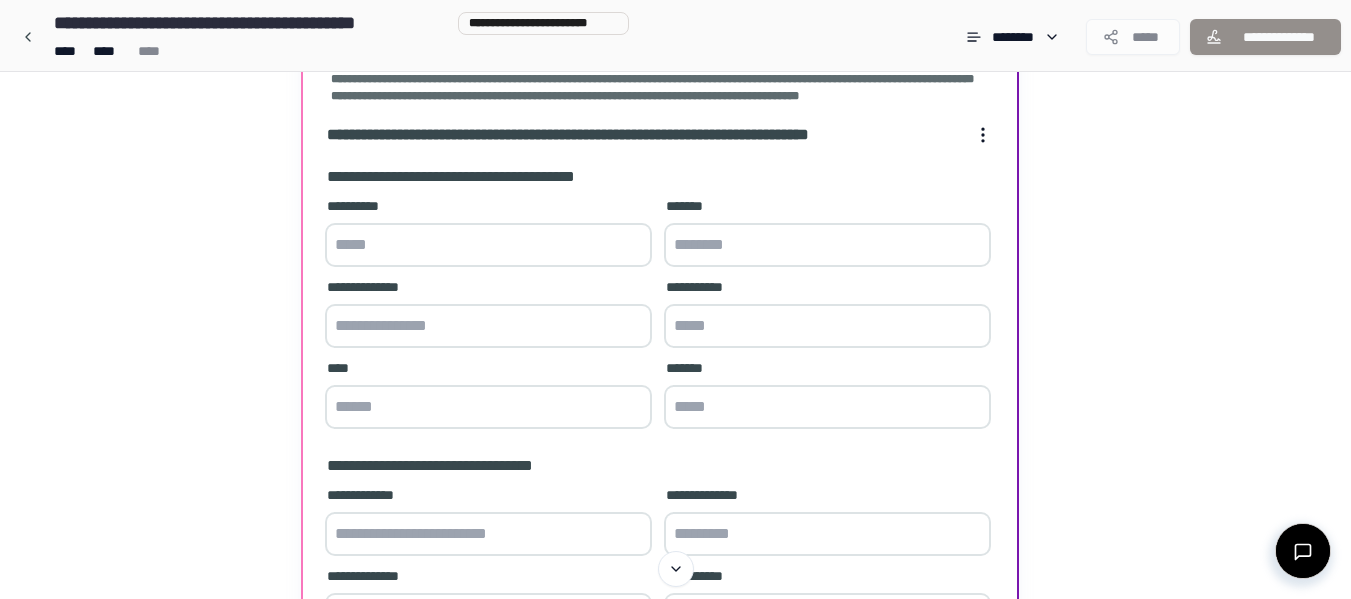 click at bounding box center (488, 245) 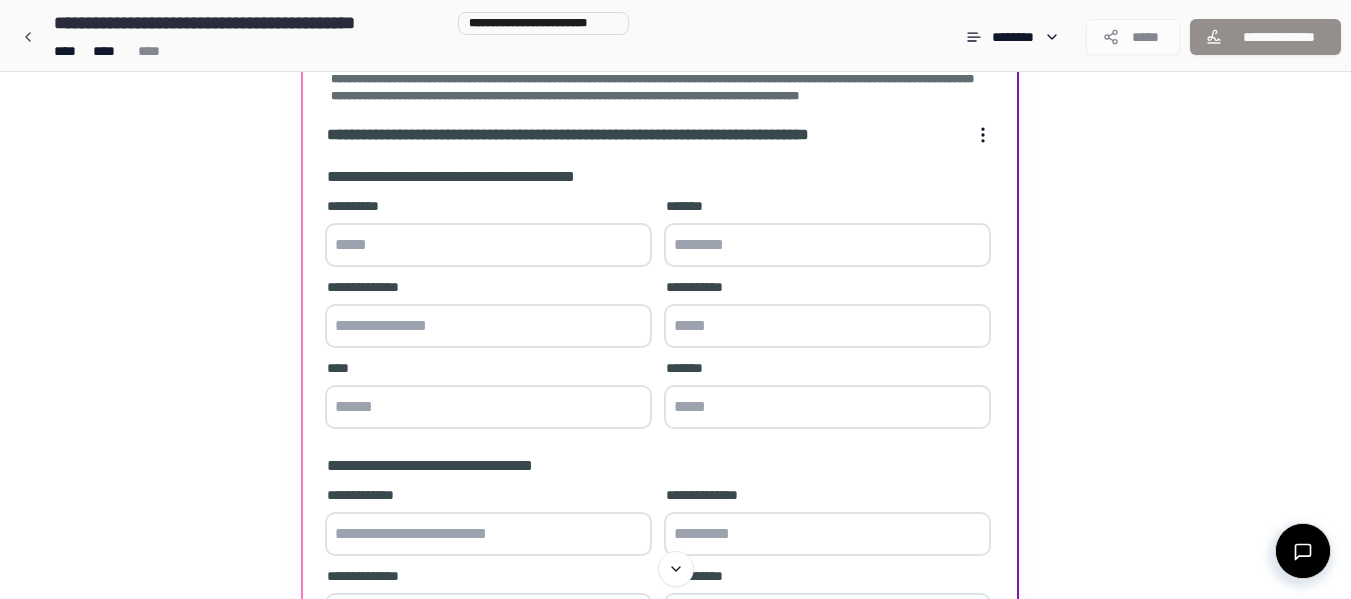 scroll, scrollTop: 0, scrollLeft: 0, axis: both 